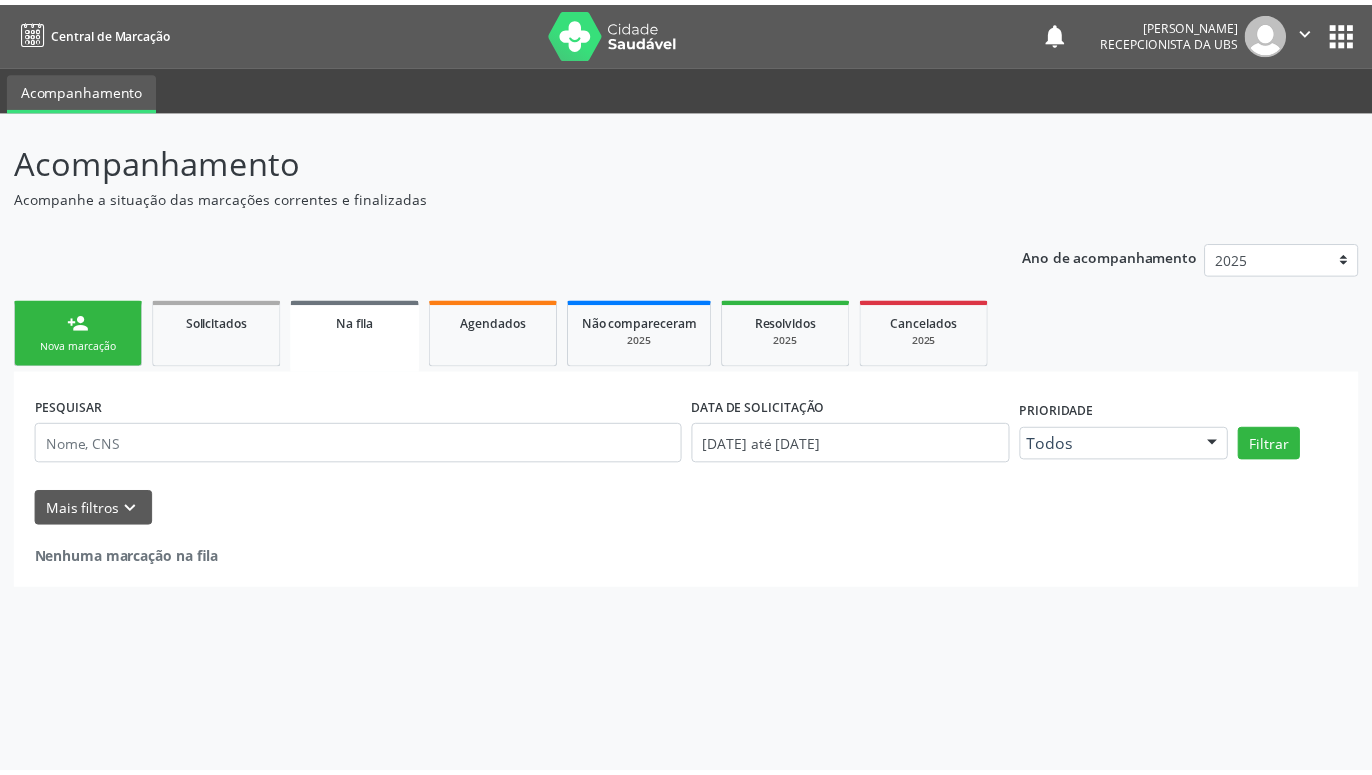 scroll, scrollTop: 0, scrollLeft: 0, axis: both 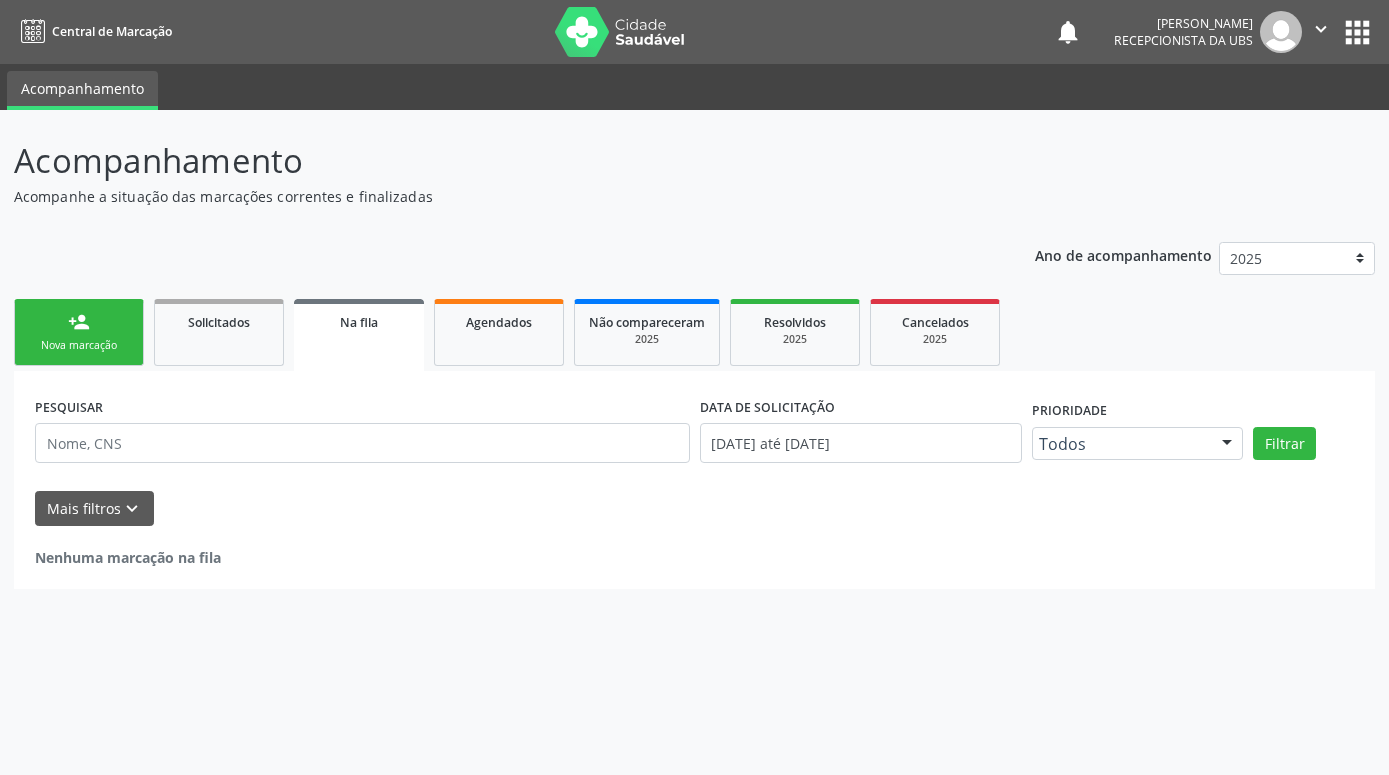 click on "person_add
Nova marcação" at bounding box center [79, 332] 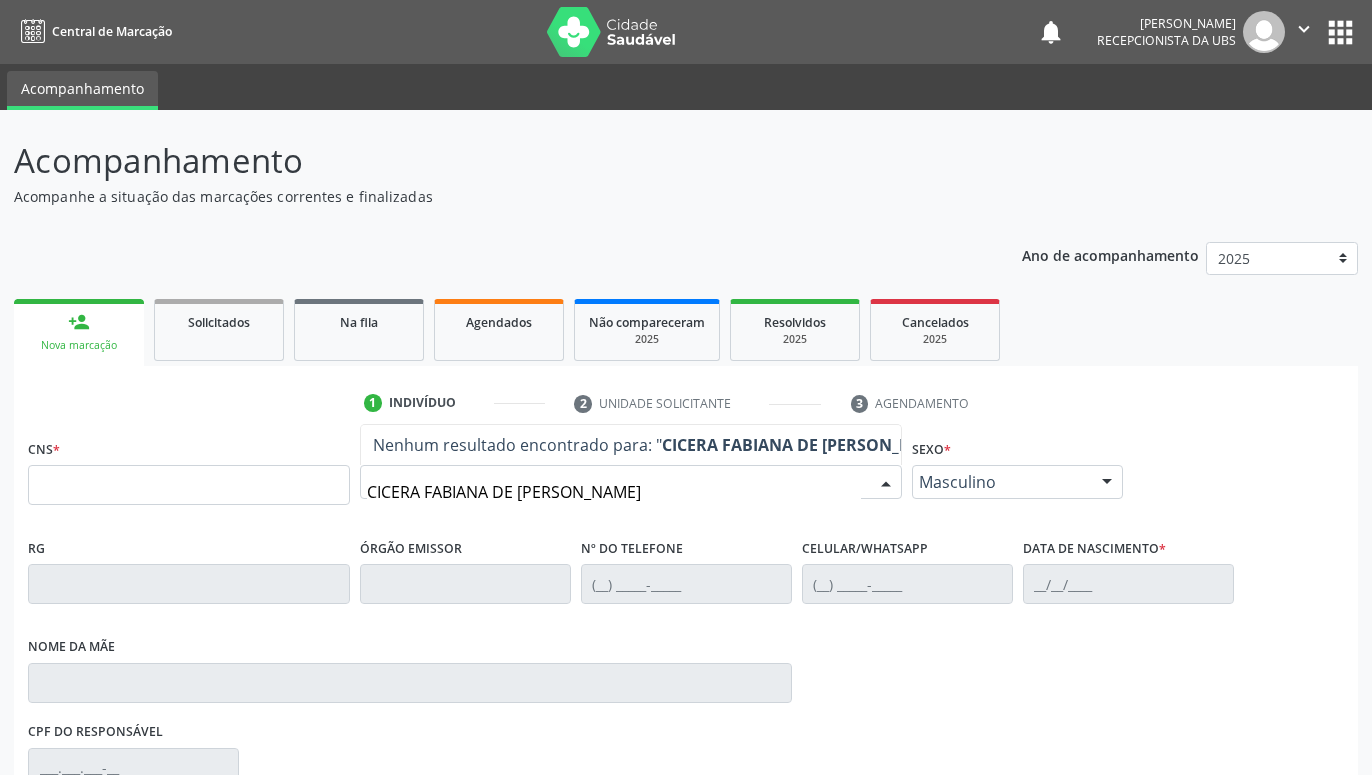 type on "CICERA [PERSON_NAME]" 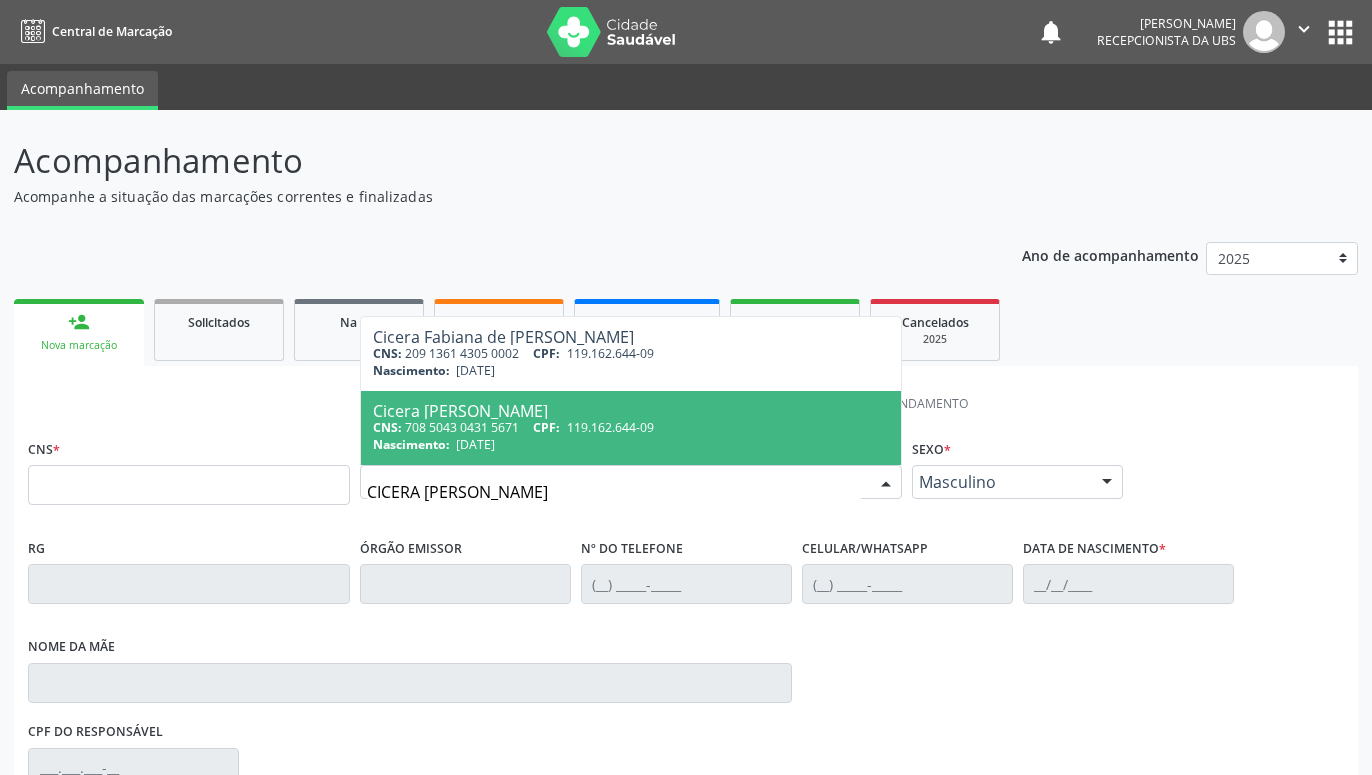 click on "119.162.644-09" at bounding box center [610, 427] 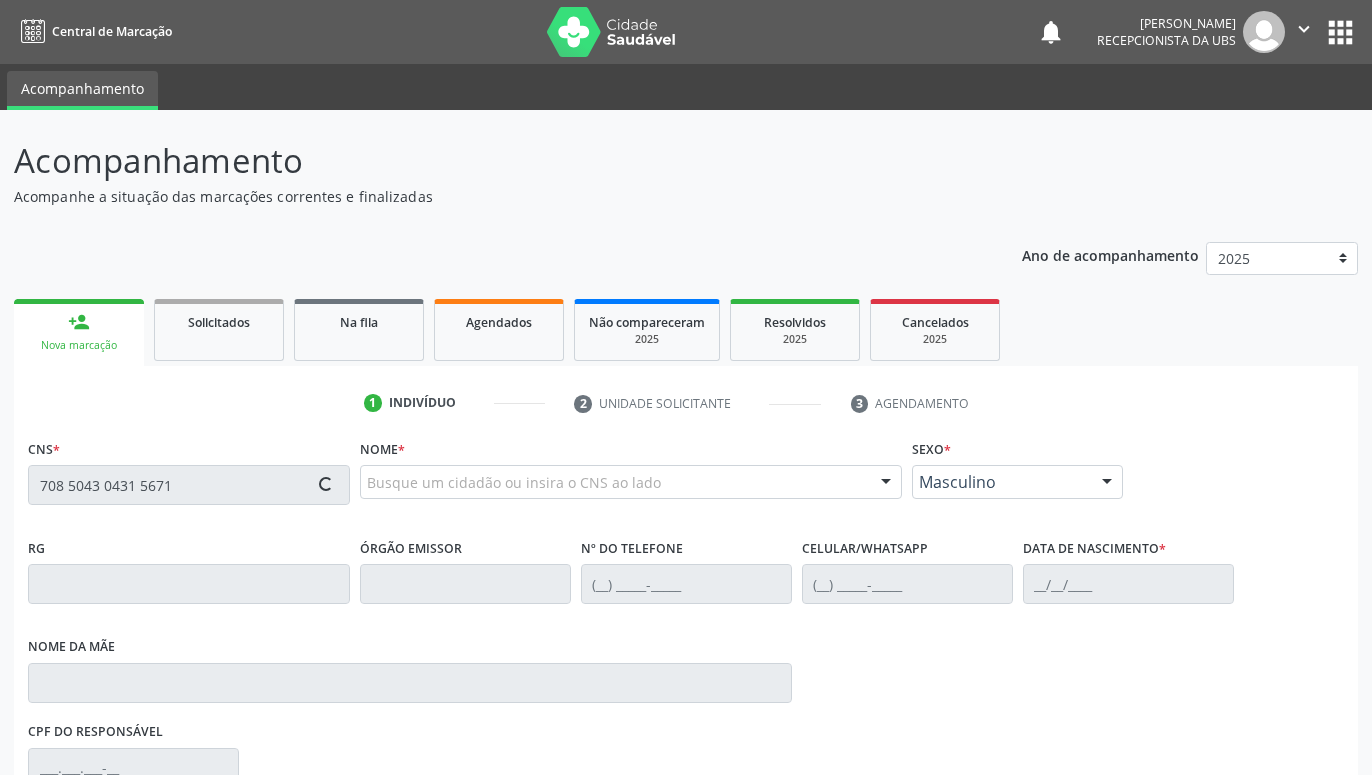 type on "708 5043 0431 5671" 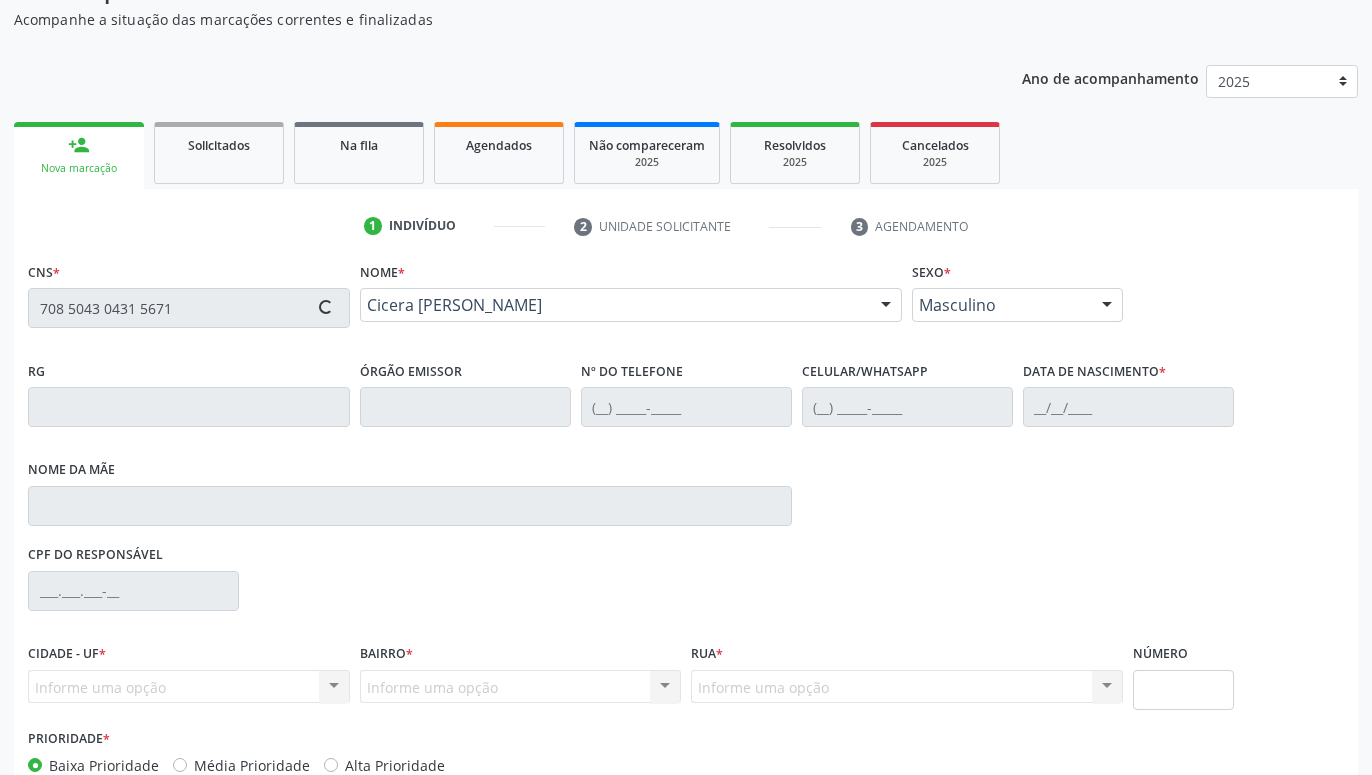 type on "[PHONE_NUMBER]" 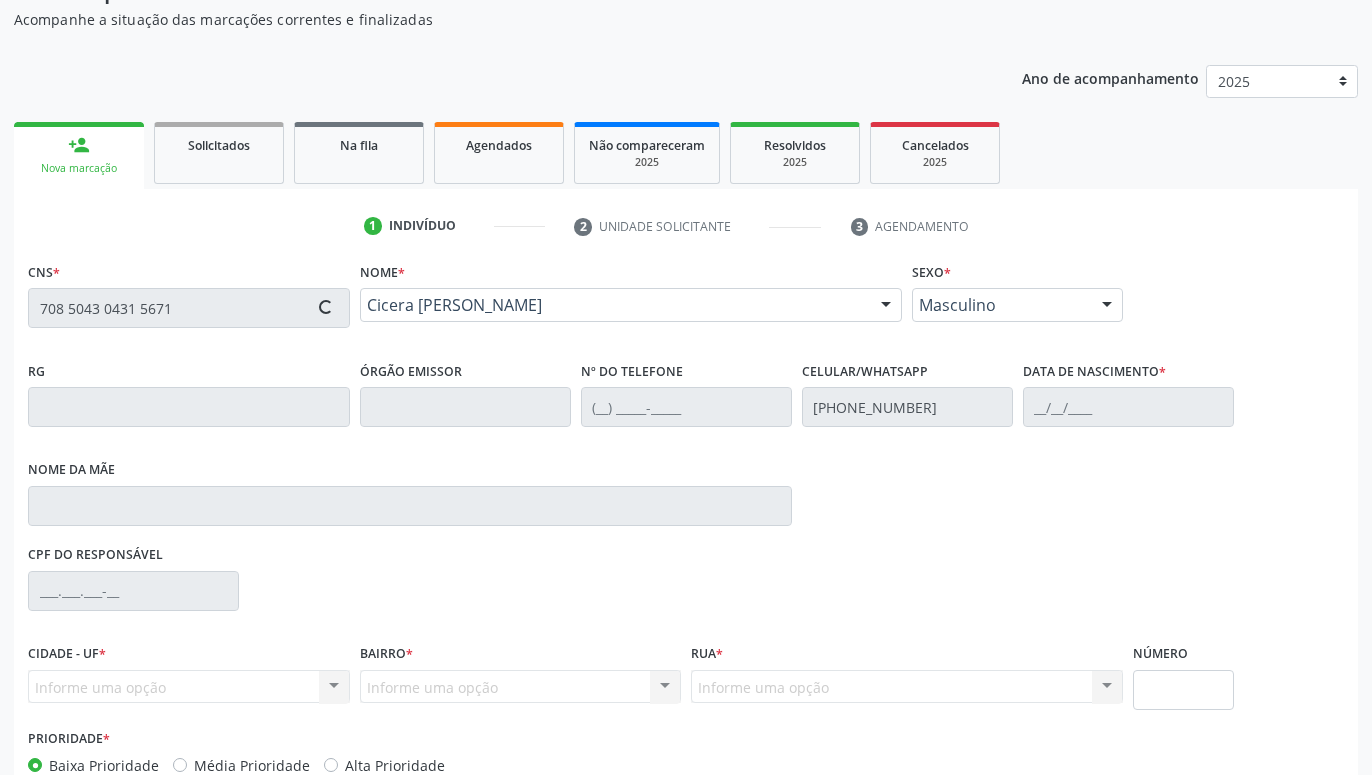 type on "[DATE]" 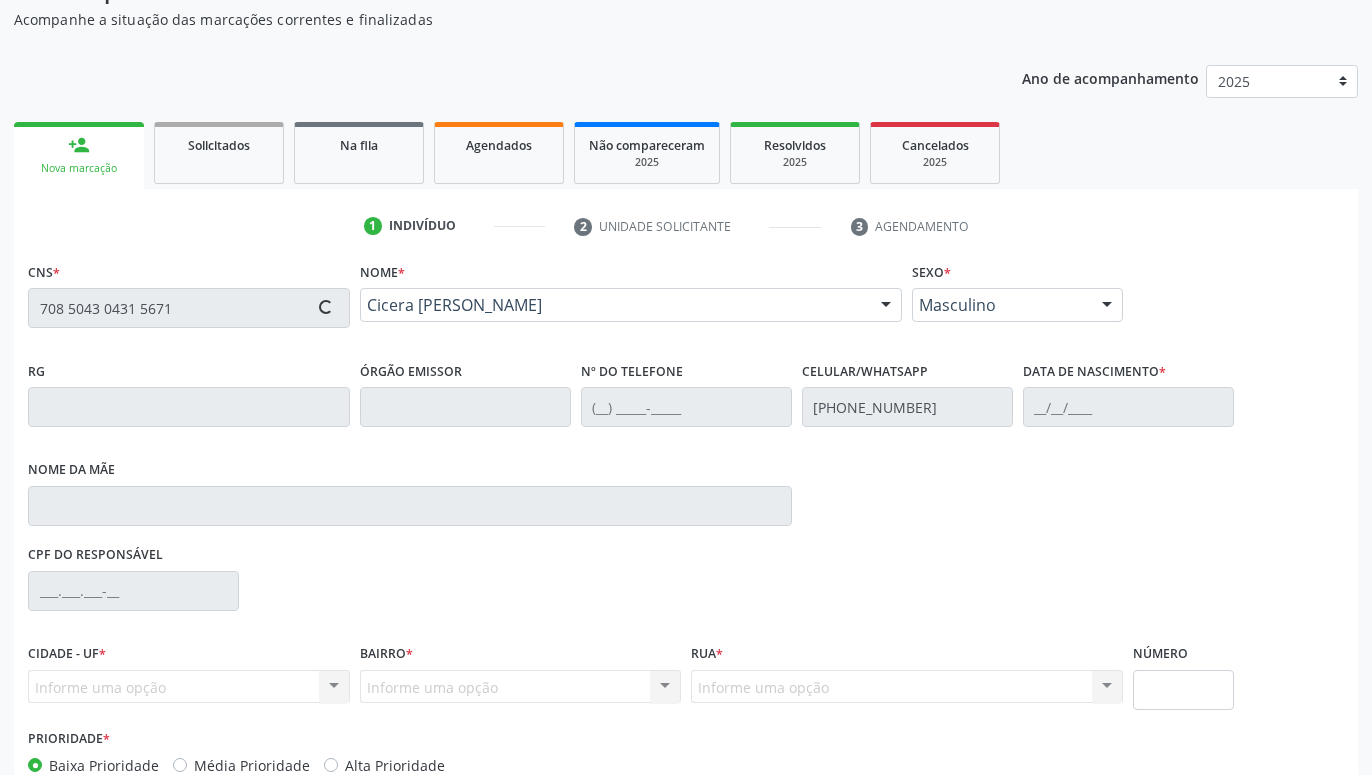 type on "[PERSON_NAME] de Moura" 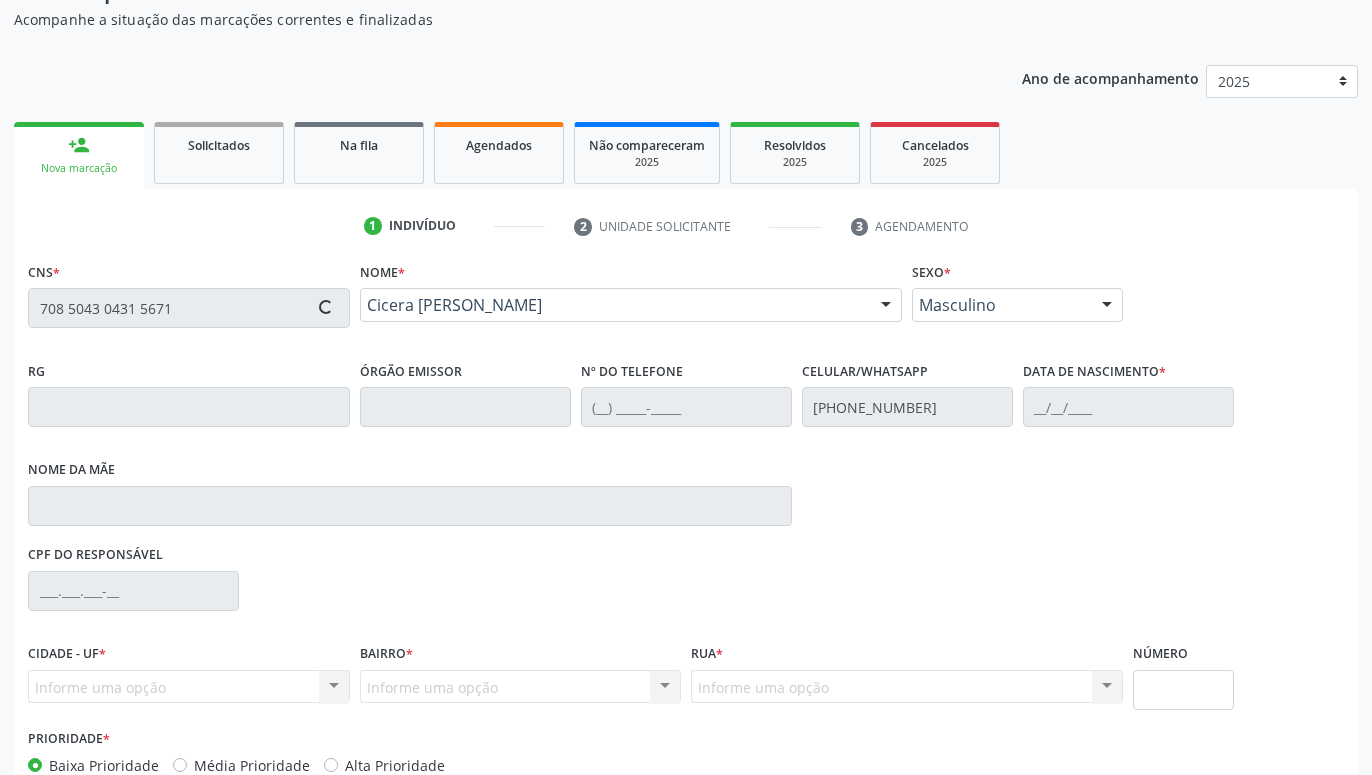 type on "114.687.964-45" 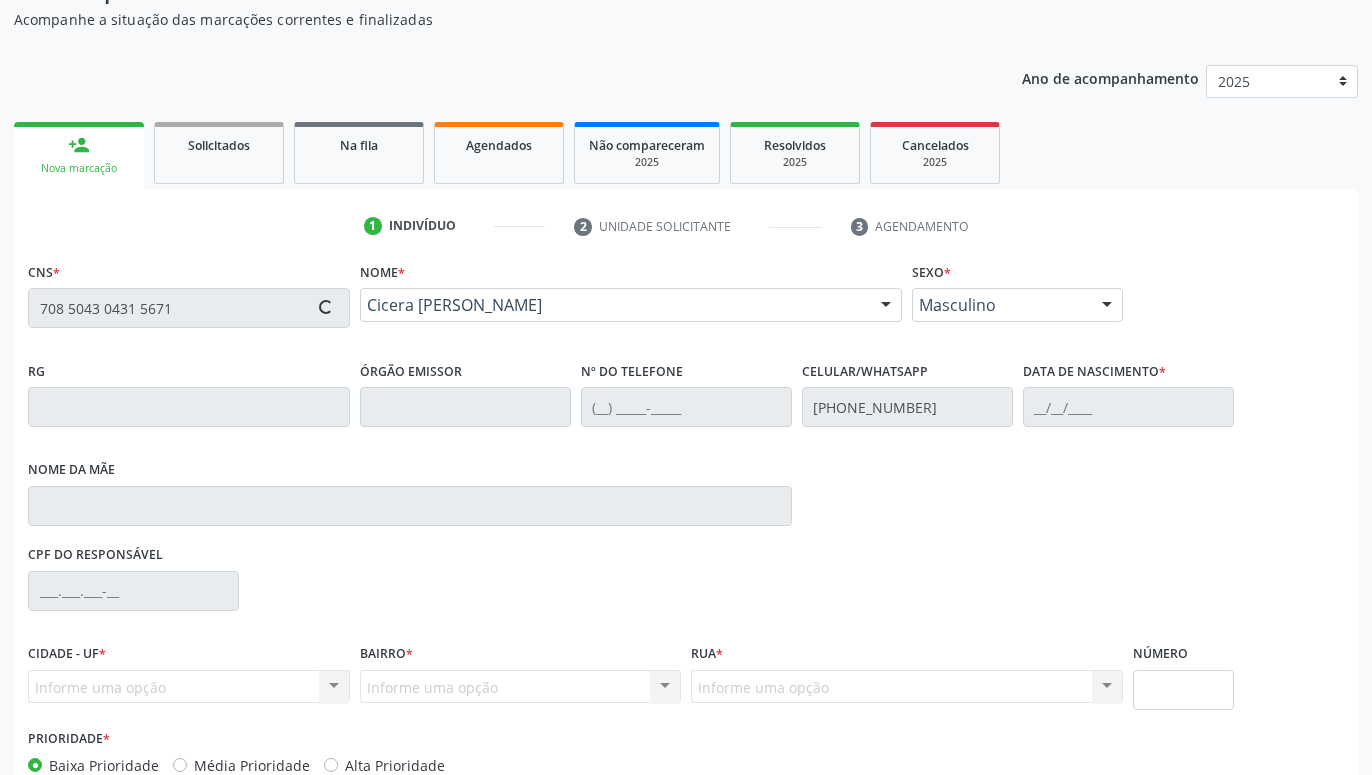 type on "702" 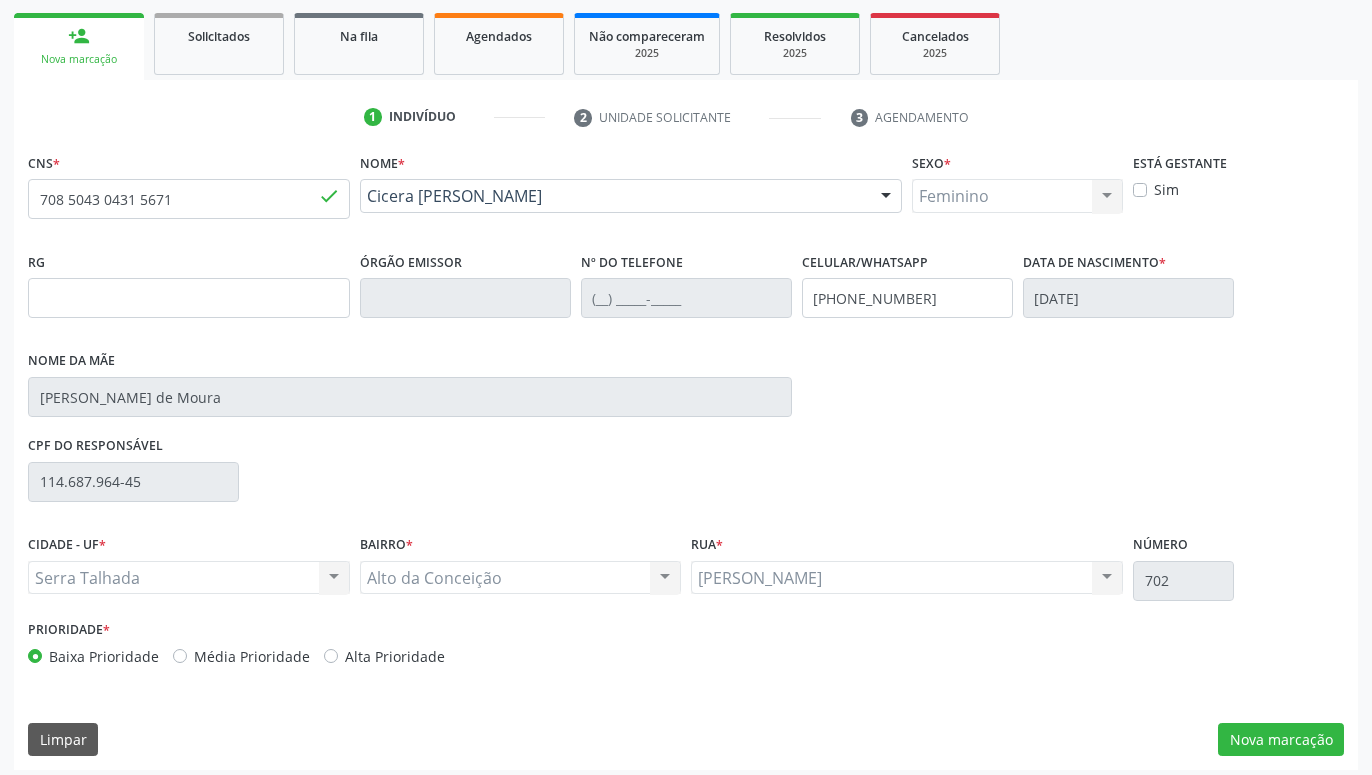 scroll, scrollTop: 295, scrollLeft: 0, axis: vertical 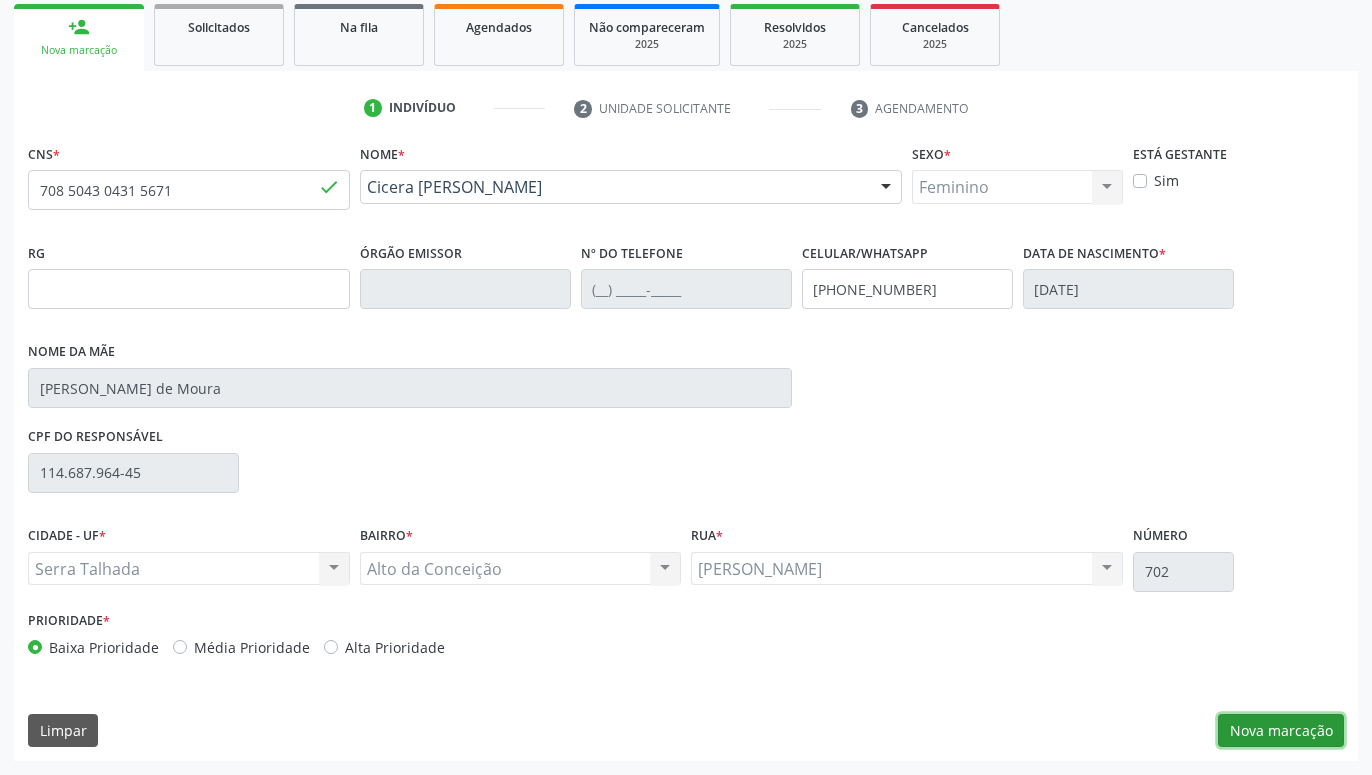 click on "Nova marcação" at bounding box center (1281, 731) 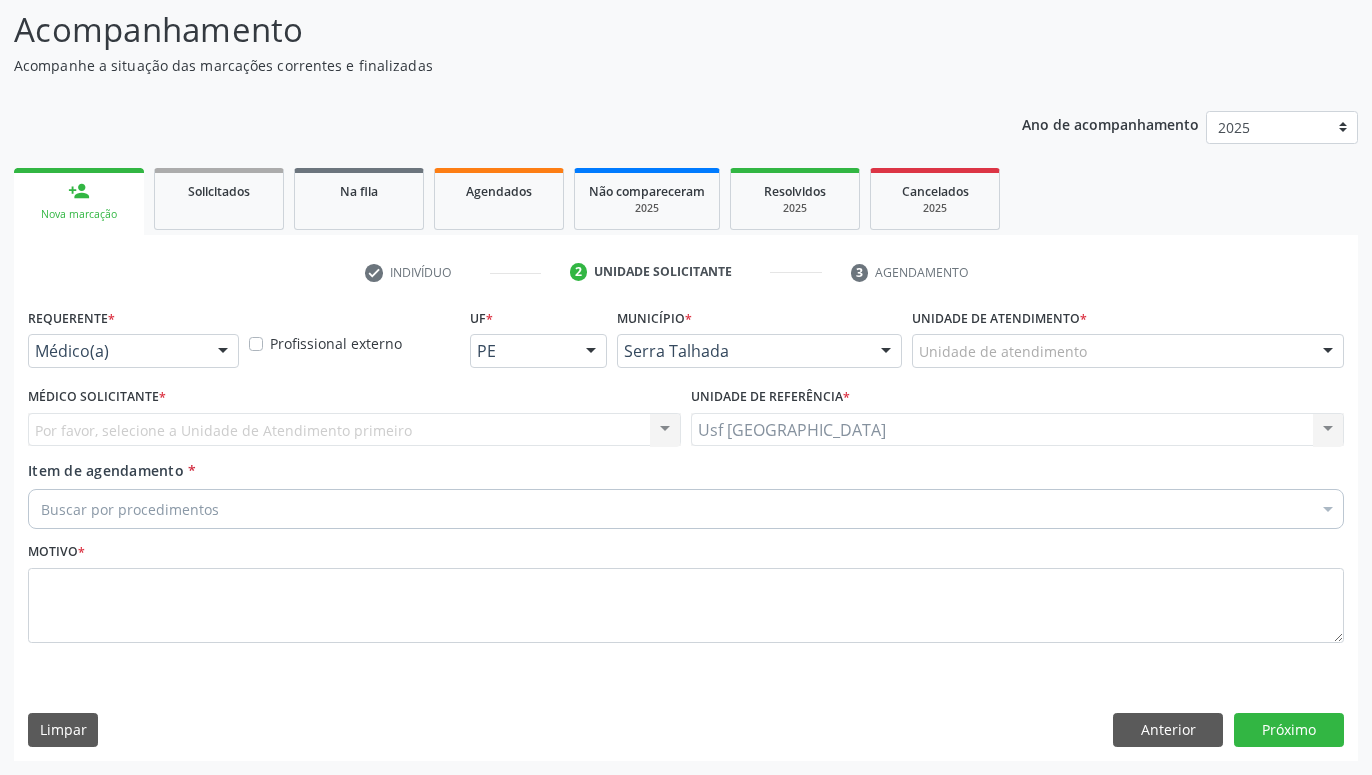 scroll, scrollTop: 131, scrollLeft: 0, axis: vertical 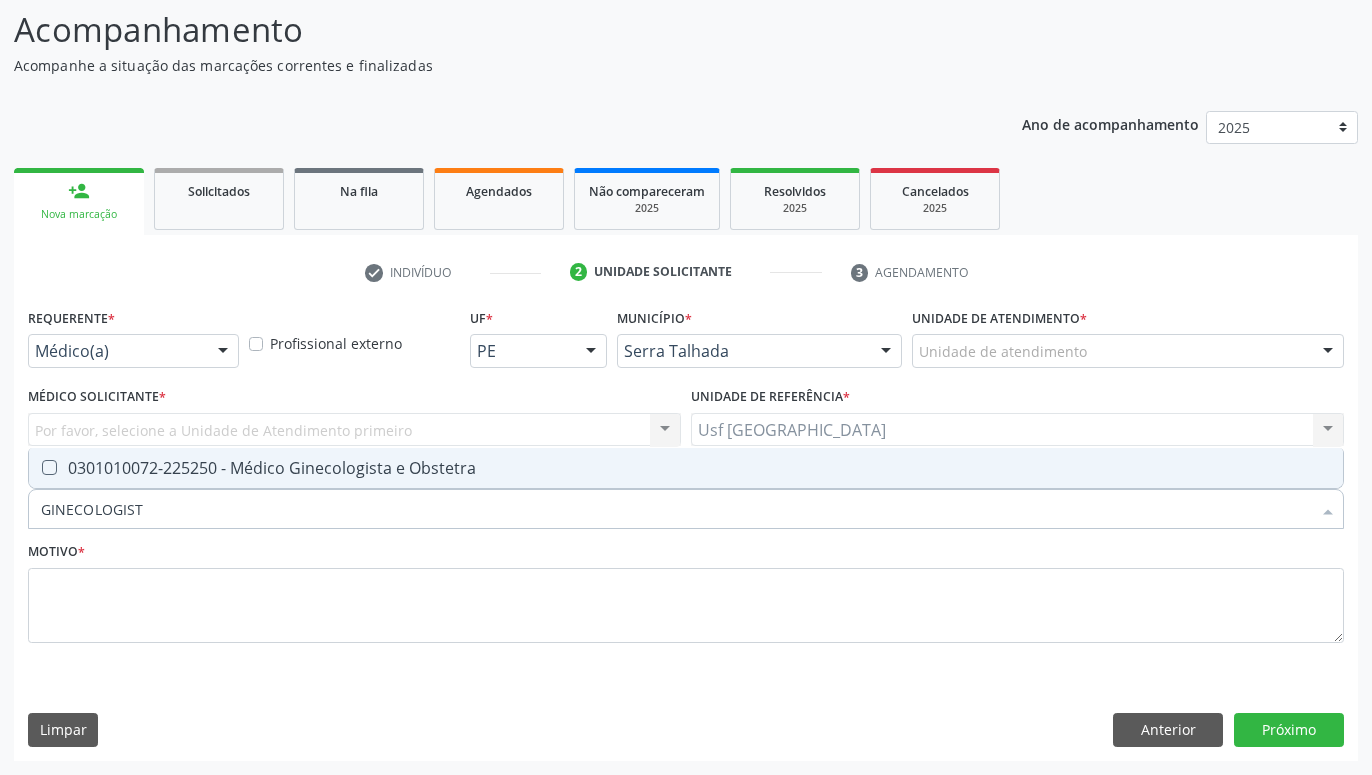type on "GINECOLOGISTA" 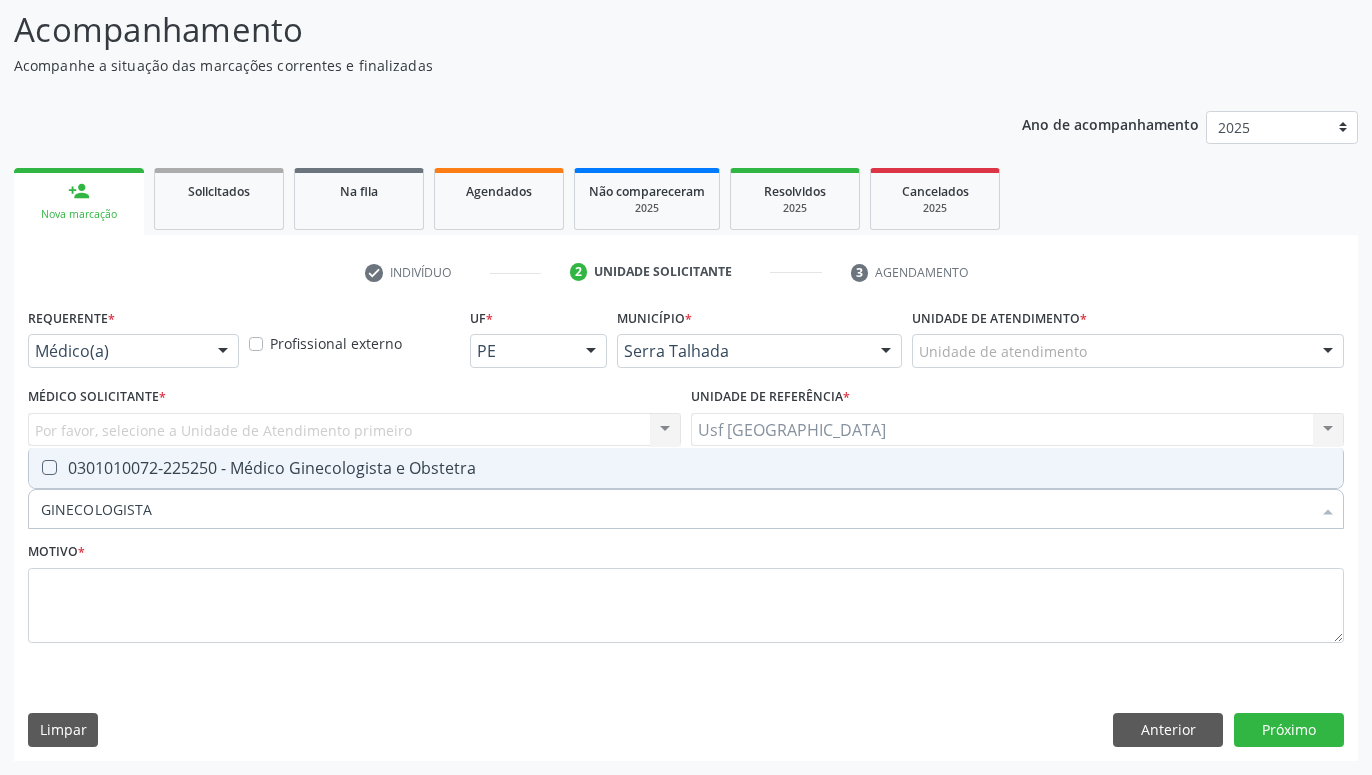 click on "0301010072-225250 - Médico Ginecologista e Obstetra" at bounding box center [686, 468] 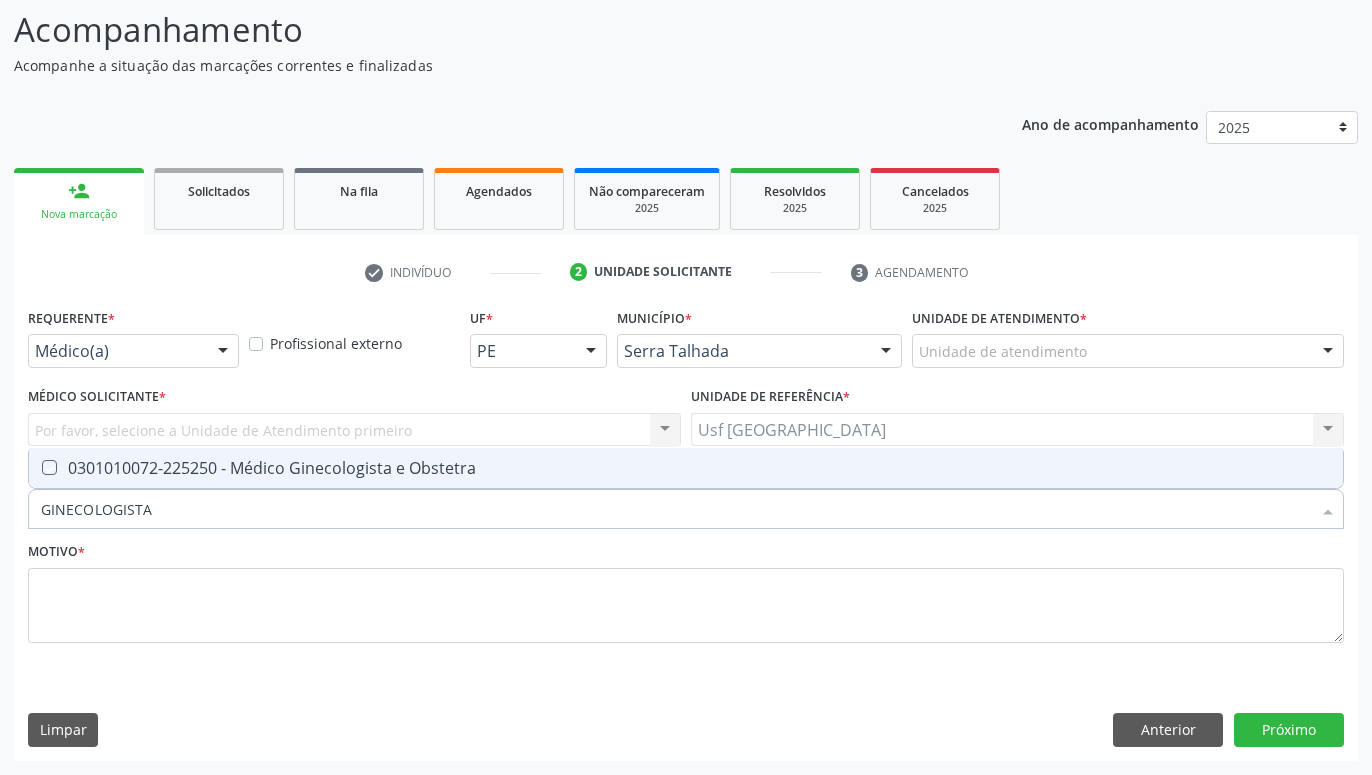 checkbox on "true" 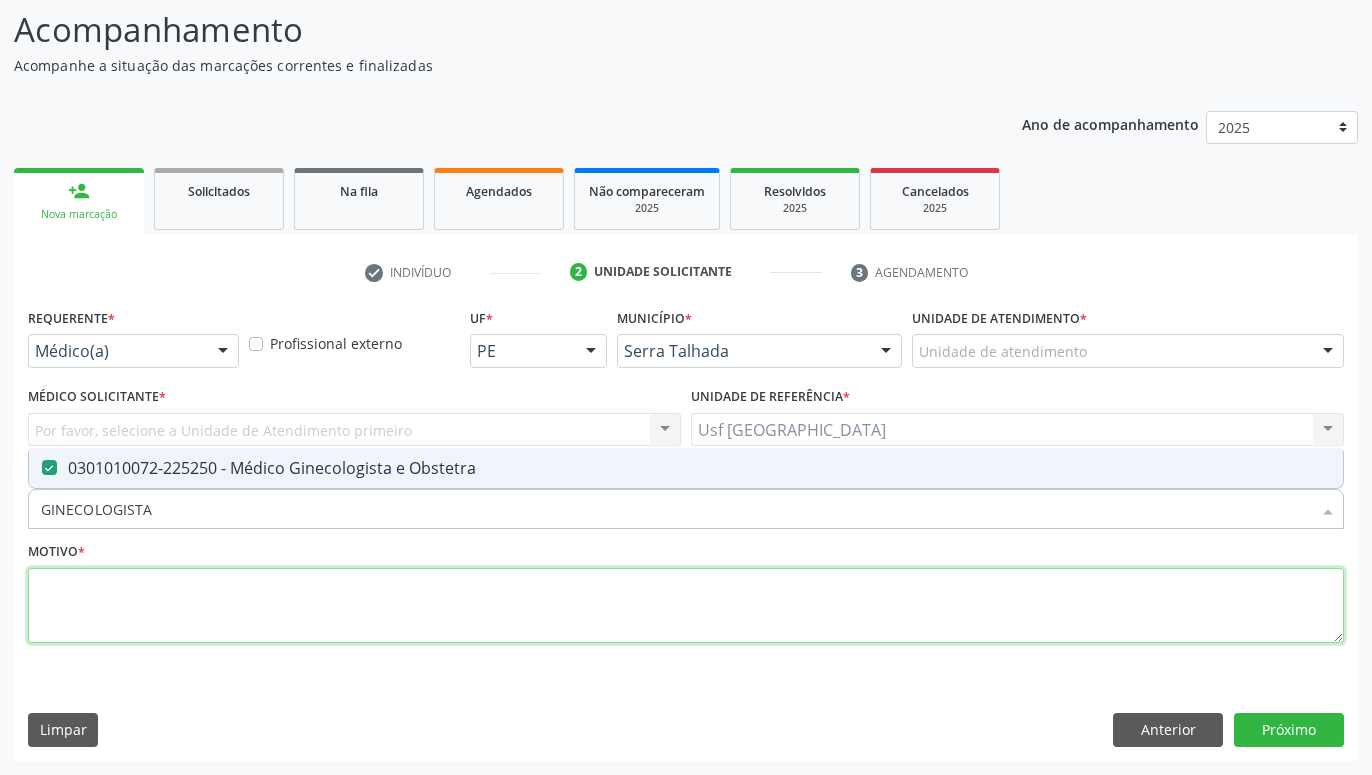 click at bounding box center (686, 606) 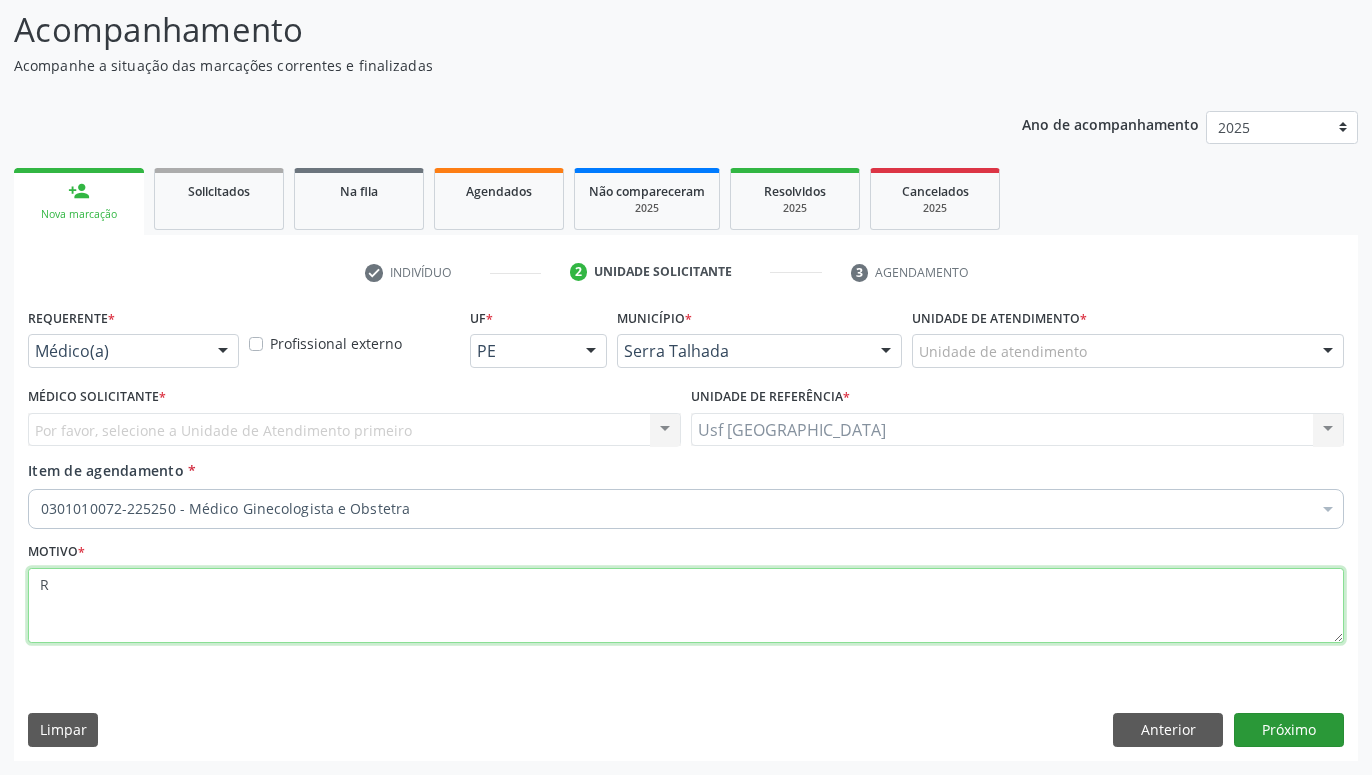 type on "R" 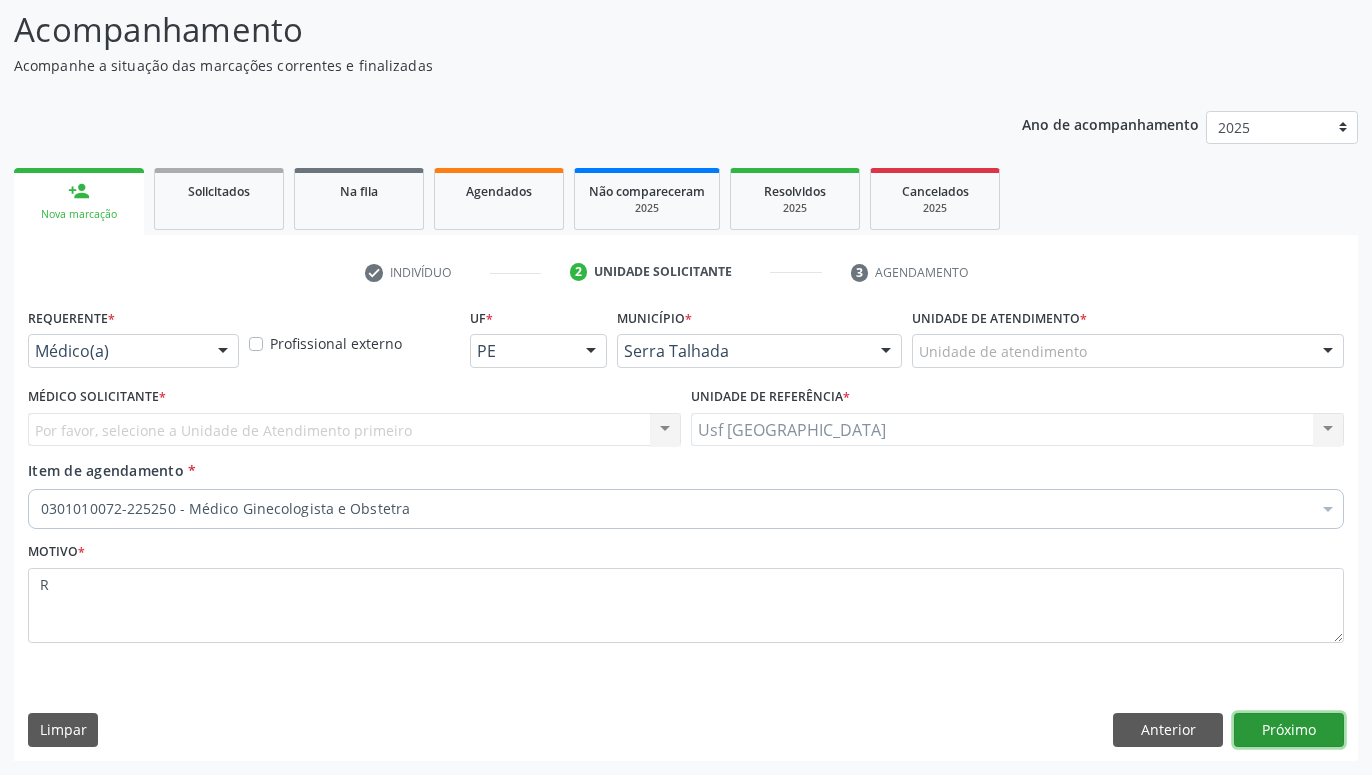 click on "Próximo" at bounding box center [1289, 730] 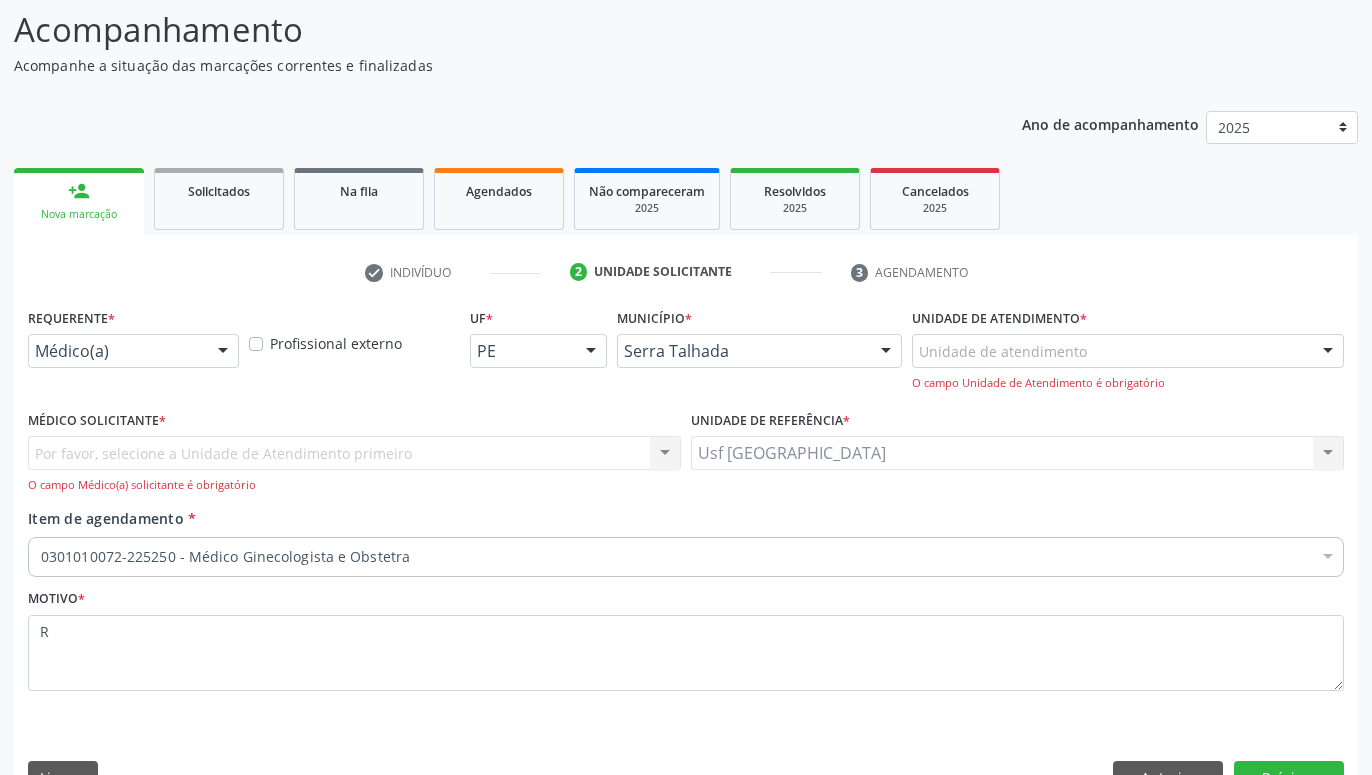 click at bounding box center (223, 352) 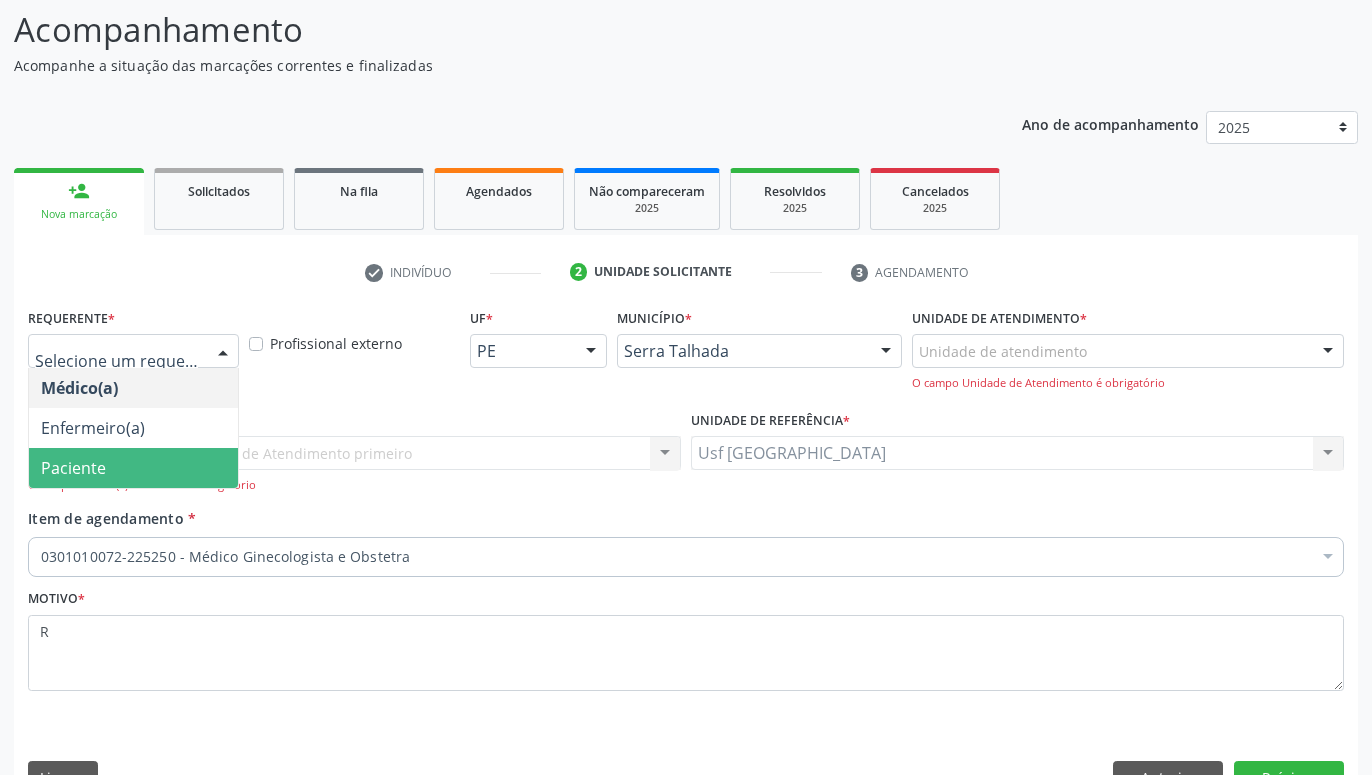 click on "Paciente" at bounding box center (133, 468) 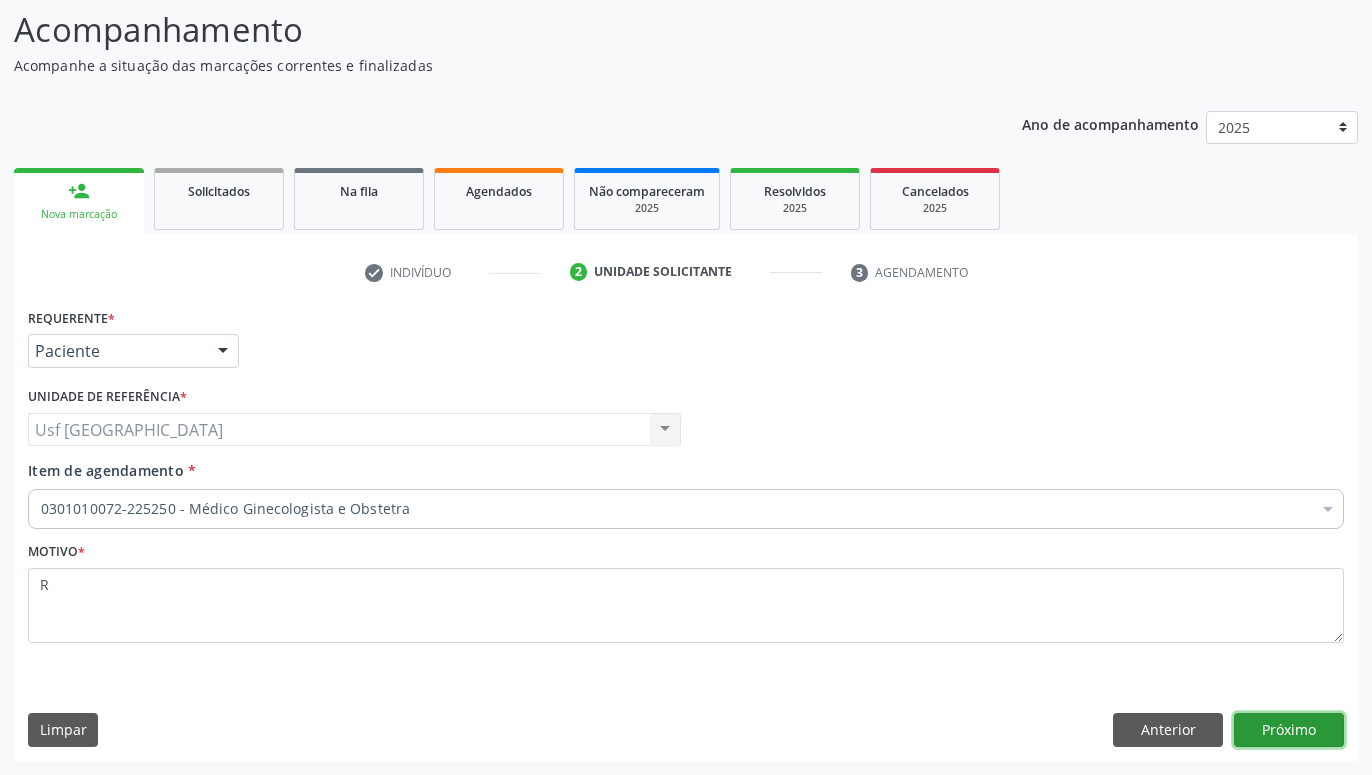 click on "Próximo" at bounding box center (1289, 730) 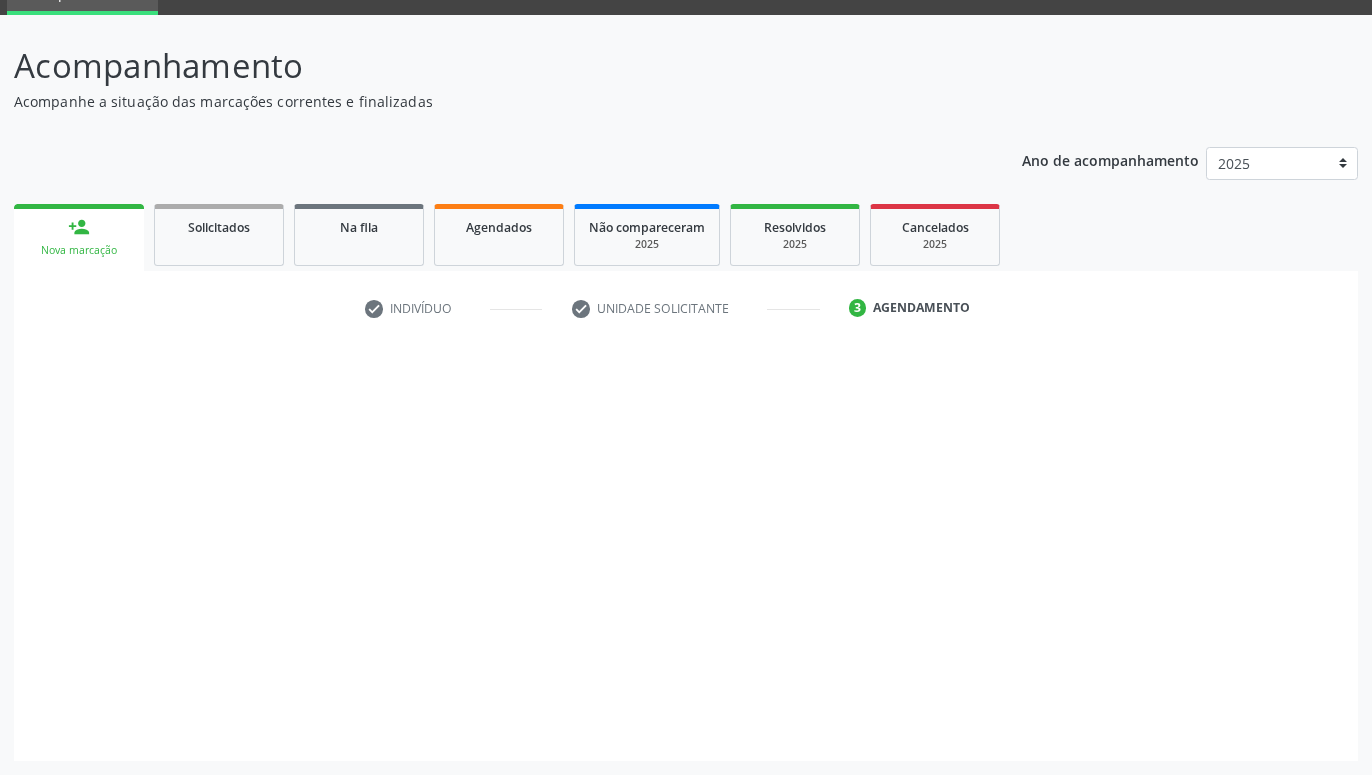 scroll, scrollTop: 95, scrollLeft: 0, axis: vertical 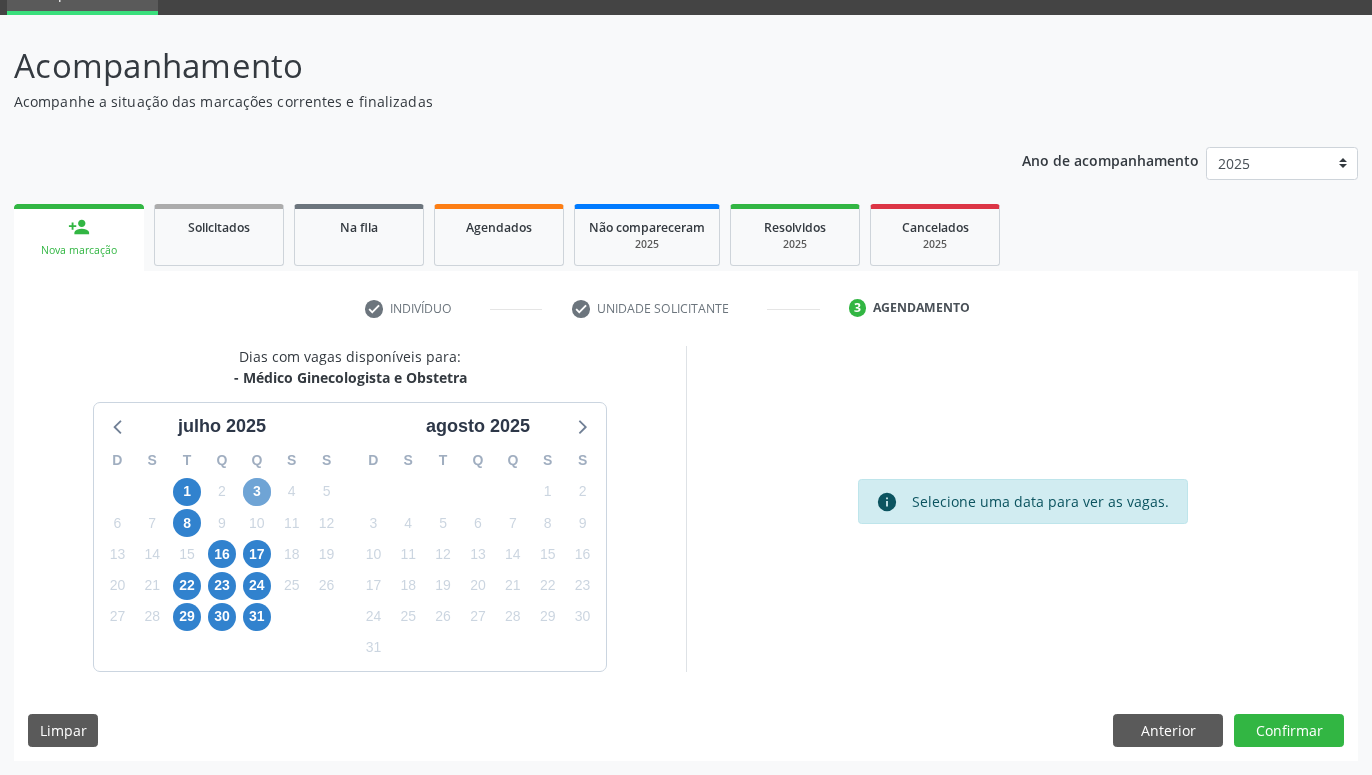 click on "3" at bounding box center (257, 492) 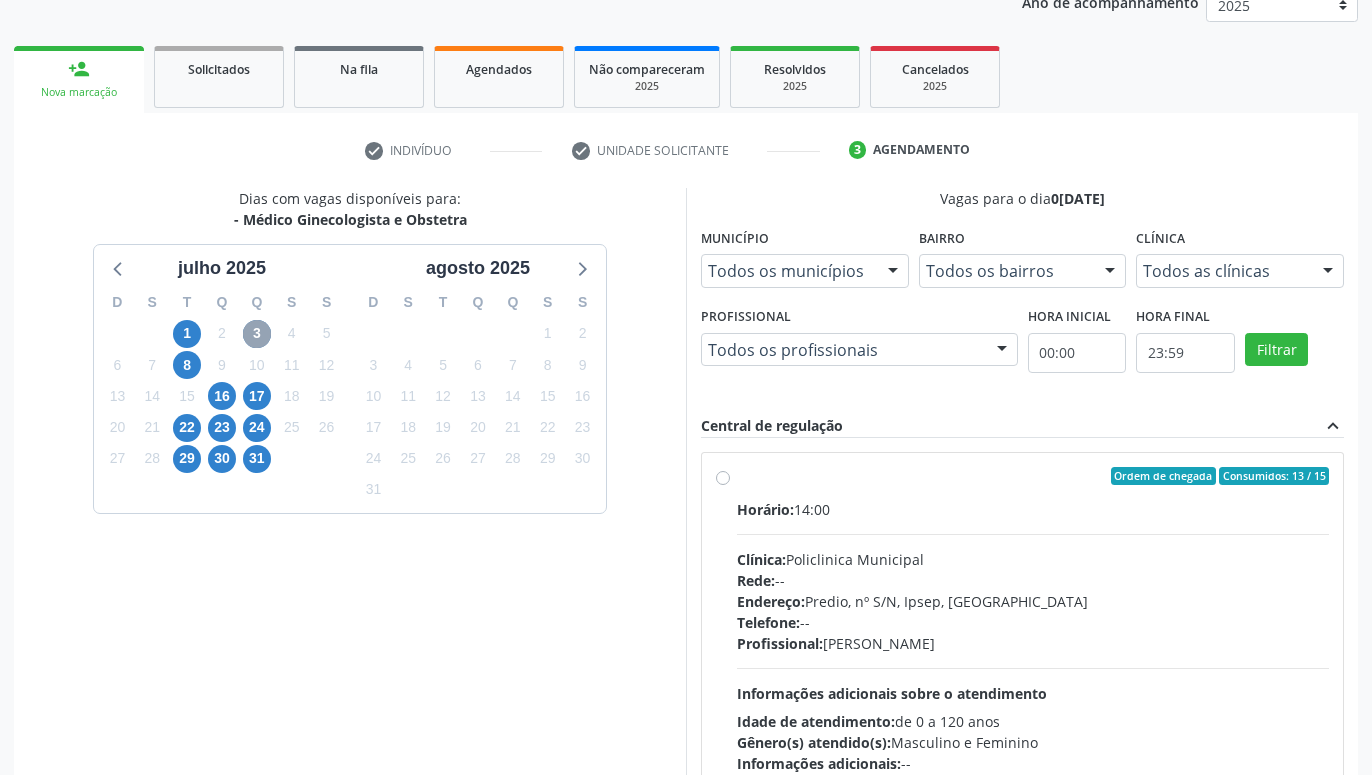 scroll, scrollTop: 299, scrollLeft: 0, axis: vertical 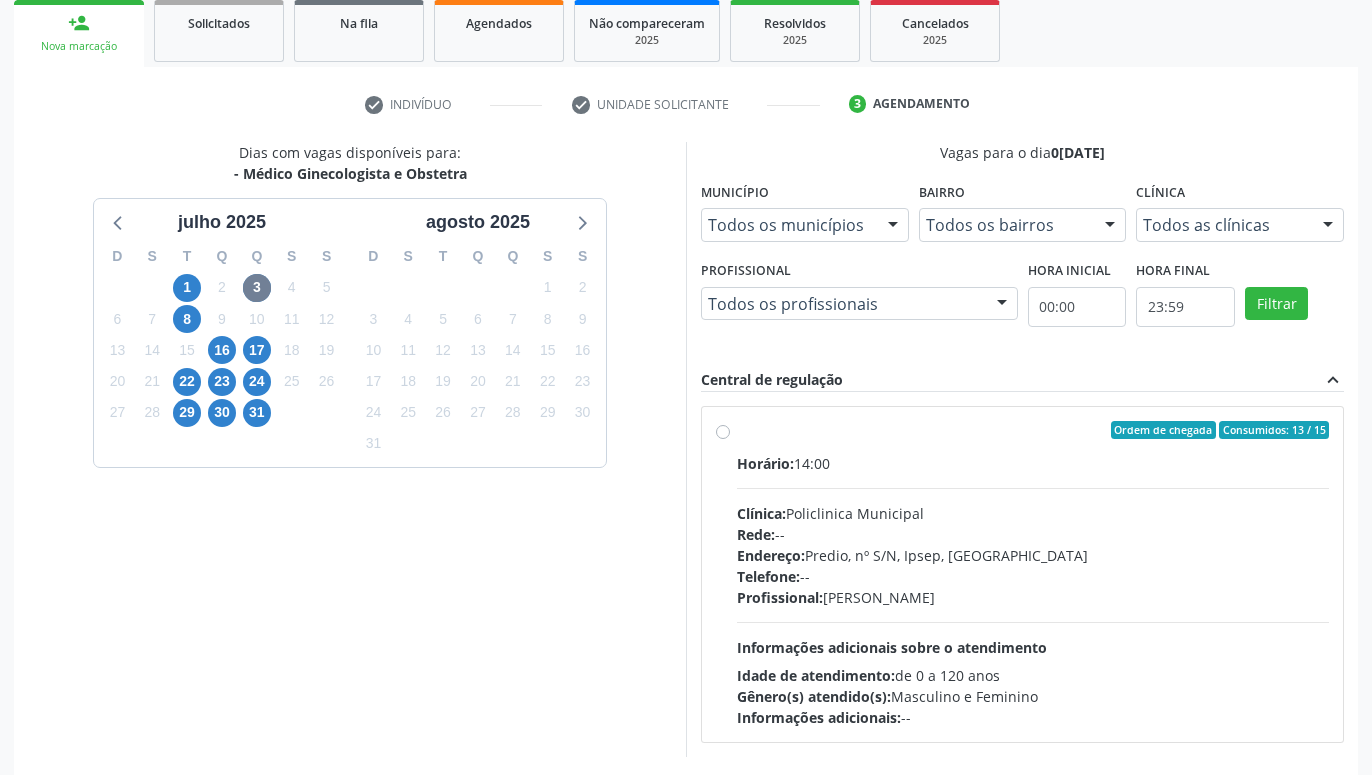 click on "Ordem de chegada
Consumidos: 13 / 15
Horário:   14:00
Clínica:  Policlinica Municipal
Rede:
--
Endereço:   Predio, nº S/N, Ipsep, [GEOGRAPHIC_DATA] - PE
Telefone:   --
Profissional:
[PERSON_NAME]
Informações adicionais sobre o atendimento
Idade de atendimento:
de 0 a 120 anos
Gênero(s) atendido(s):
Masculino e Feminino
Informações adicionais:
--" at bounding box center [1033, 574] 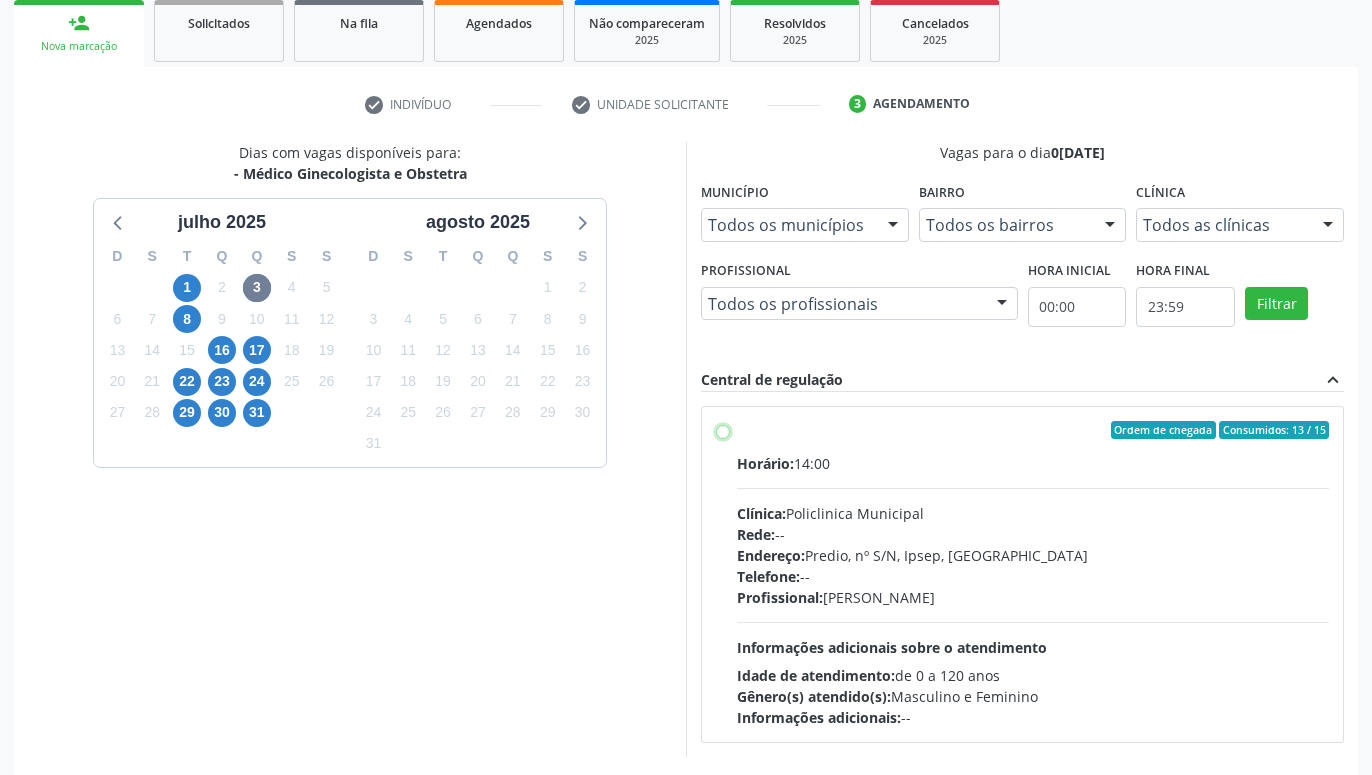 radio on "true" 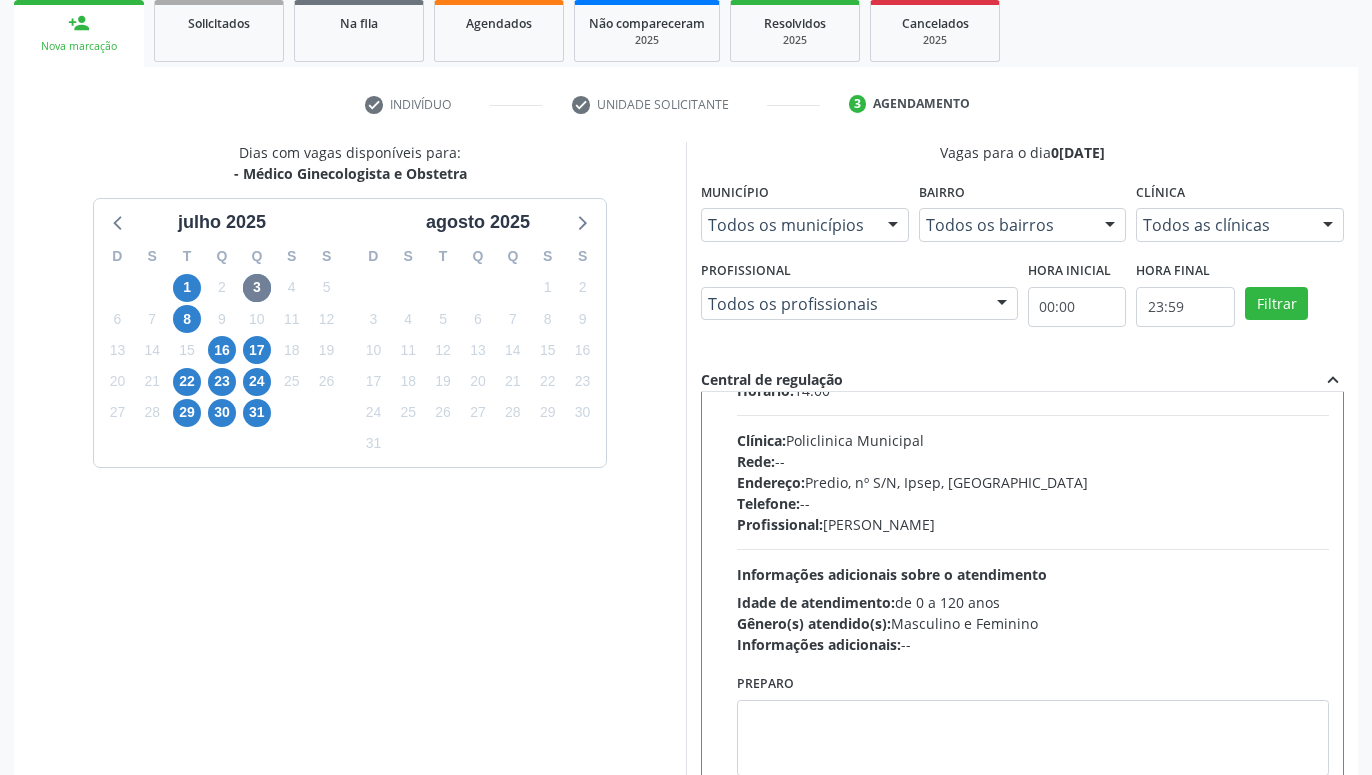 scroll, scrollTop: 100, scrollLeft: 0, axis: vertical 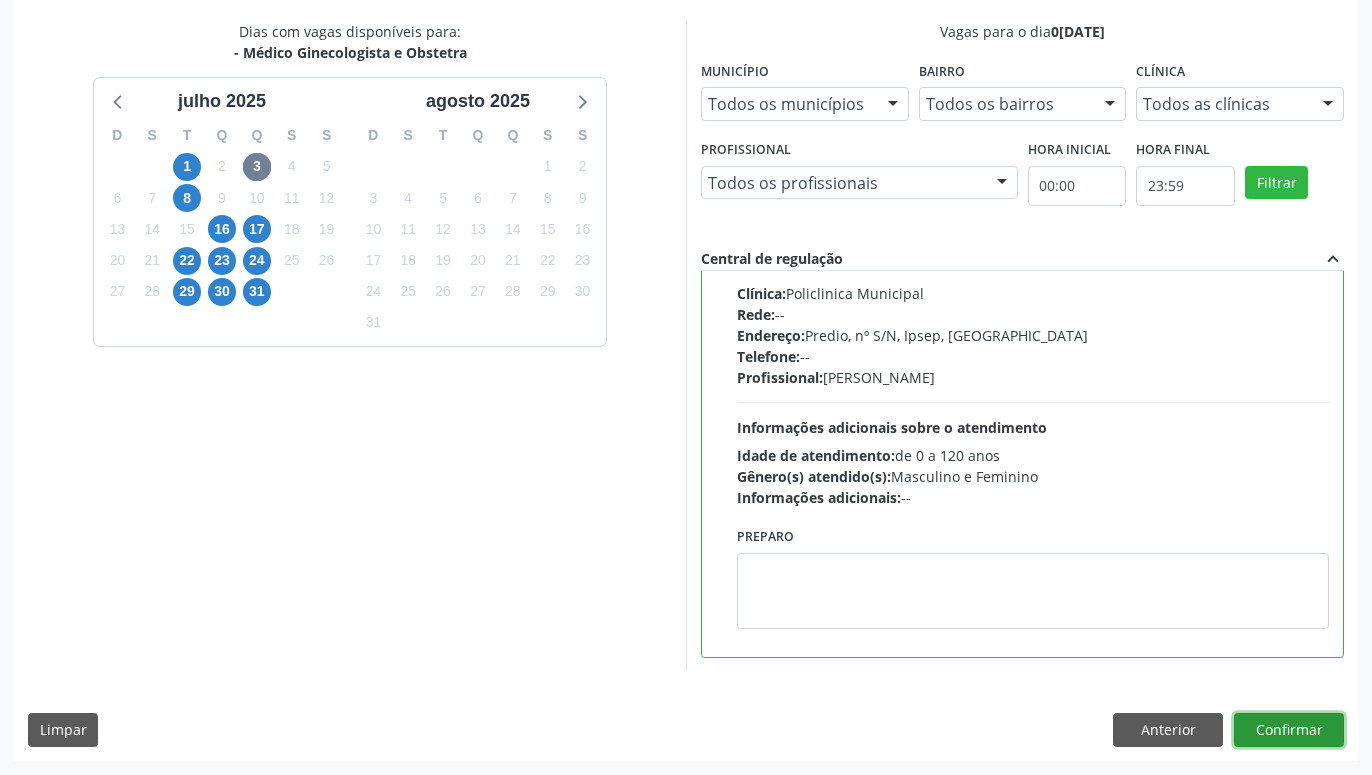 click on "Confirmar" at bounding box center [1289, 730] 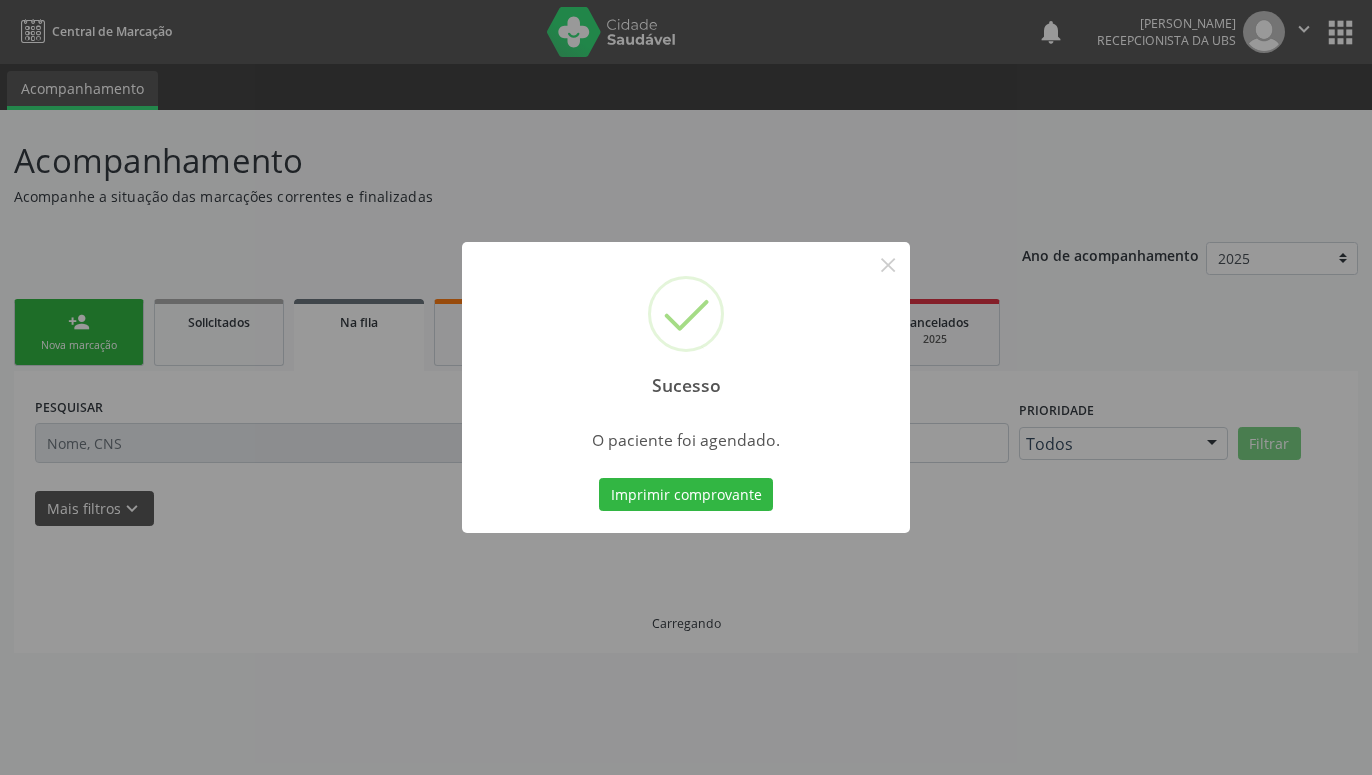 scroll, scrollTop: 0, scrollLeft: 0, axis: both 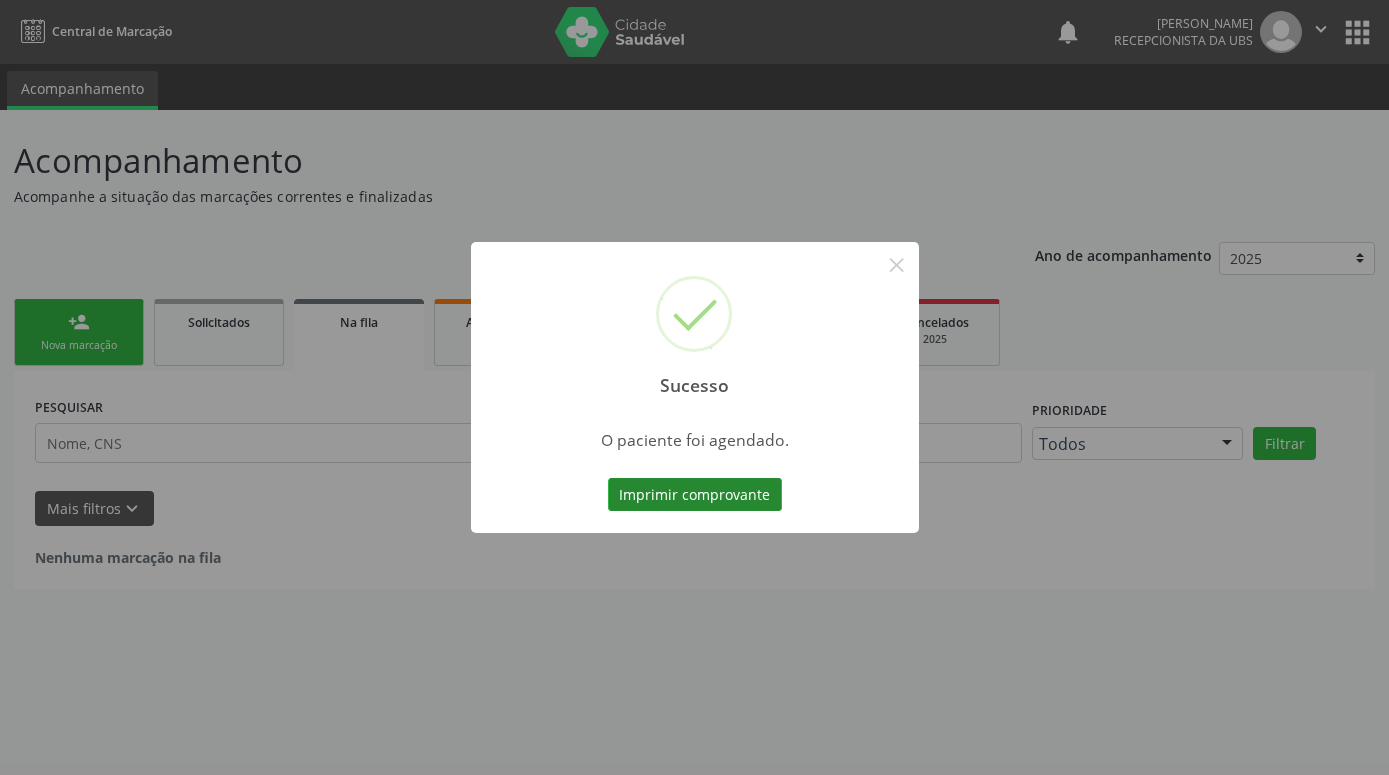 click on "Imprimir comprovante" at bounding box center (695, 495) 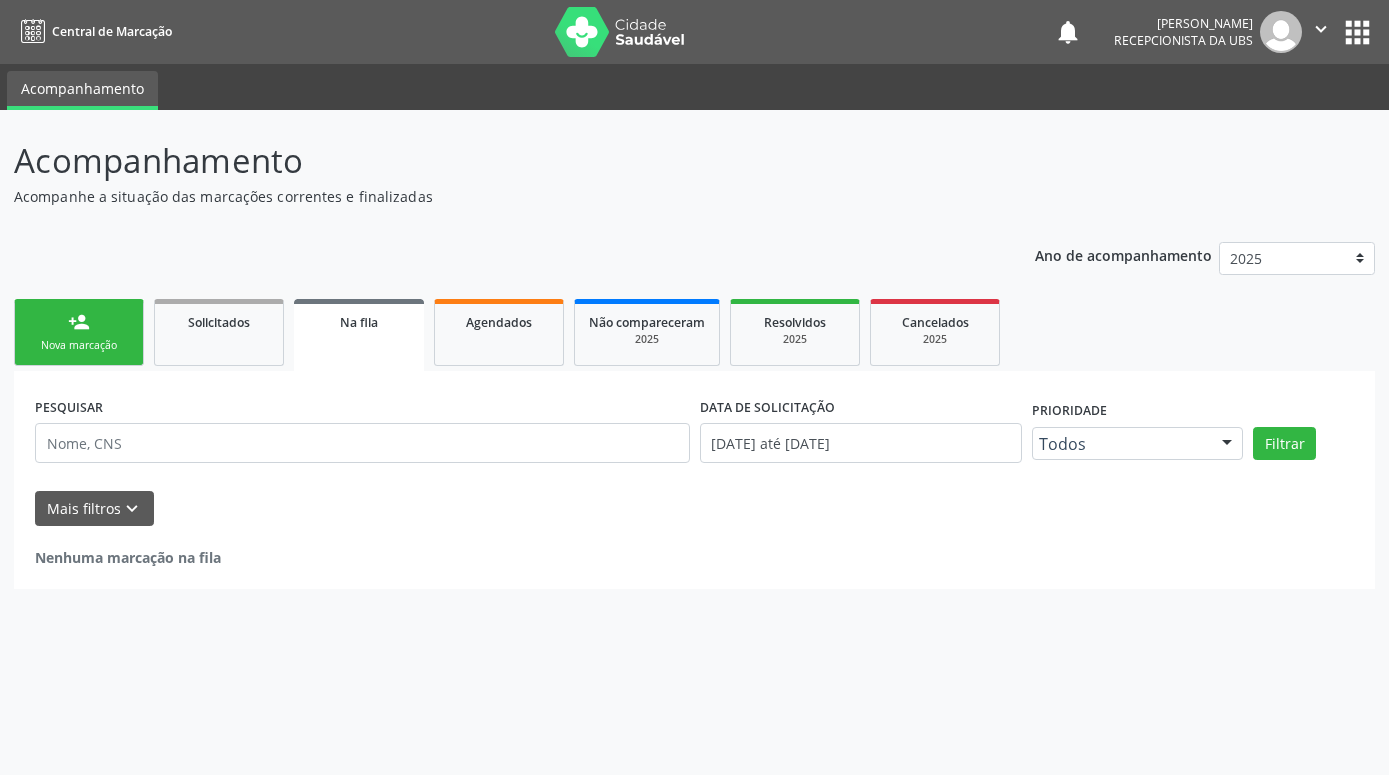 click on "person_add" at bounding box center (79, 322) 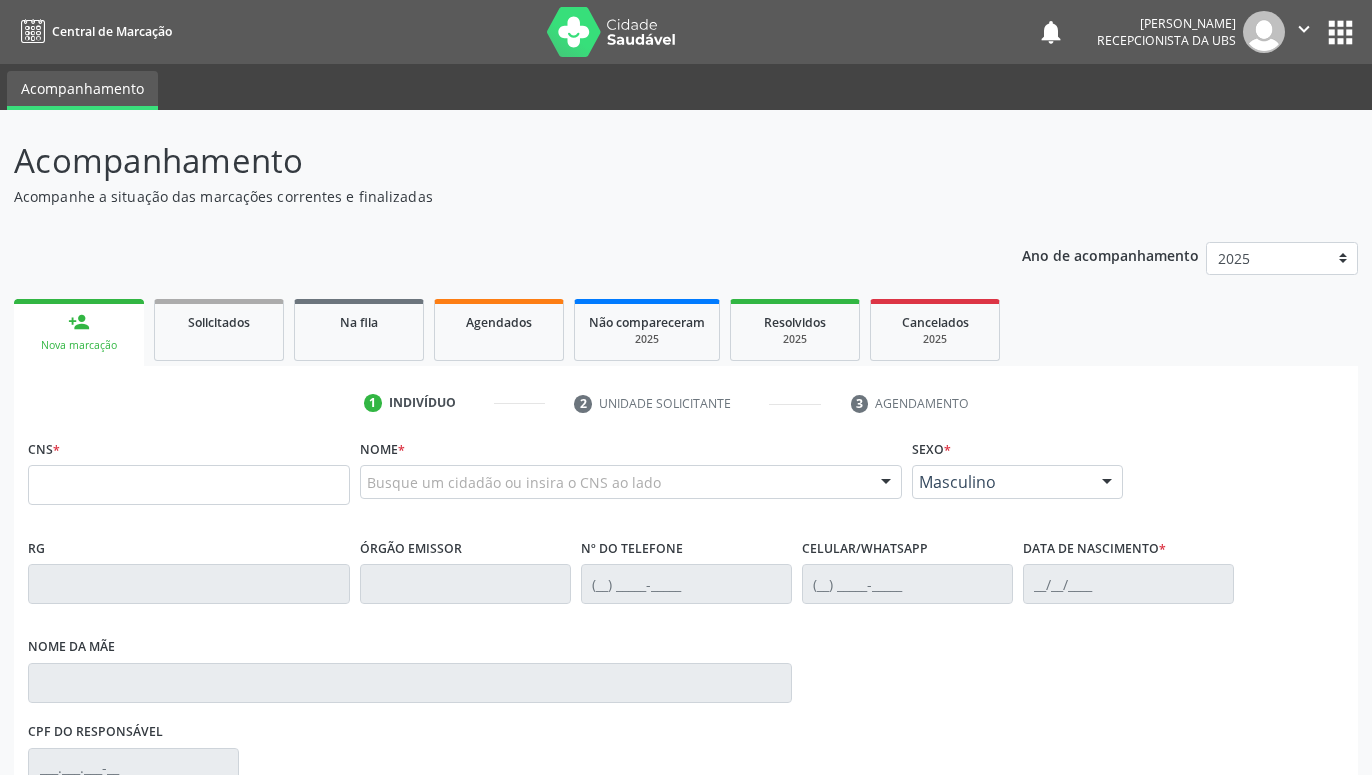 click on "Busque um cidadão ou insira o CNS ao lado" at bounding box center [631, 482] 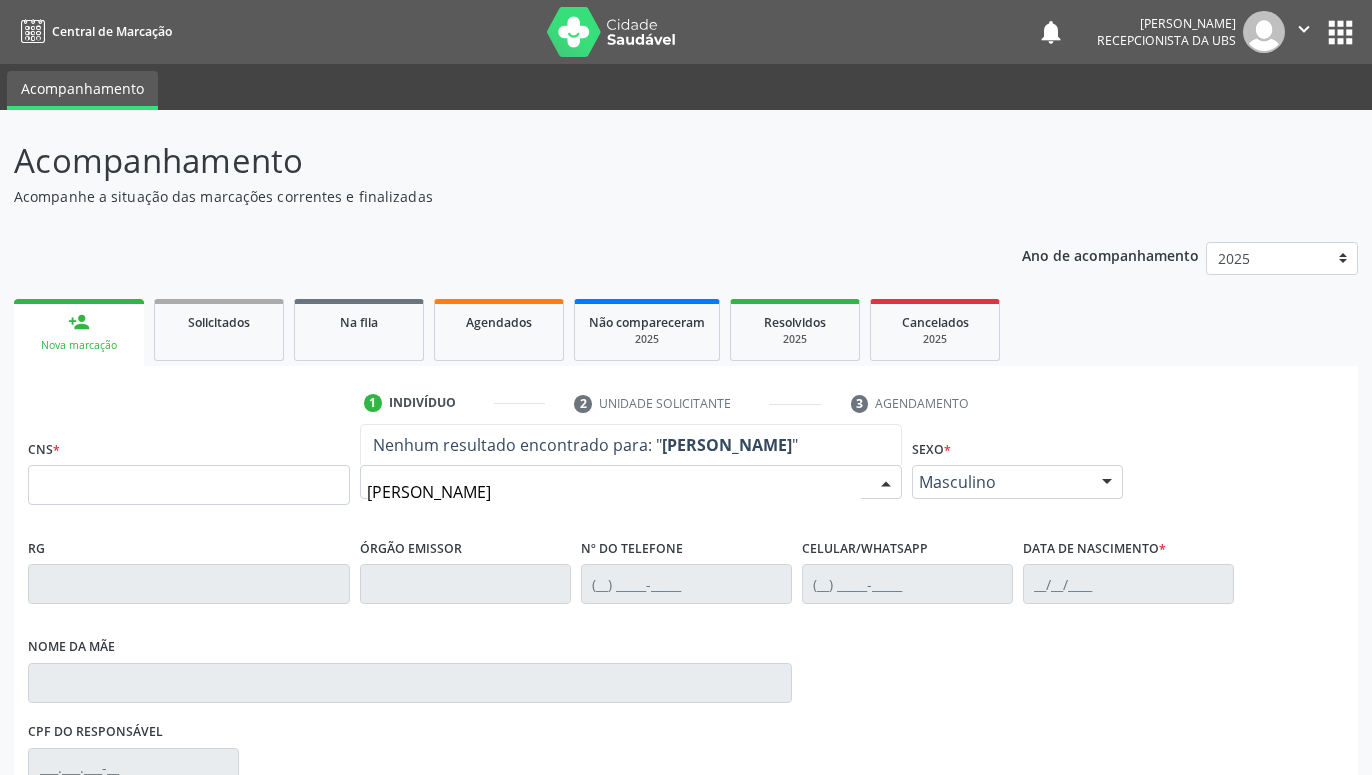 type on "[PERSON_NAME]" 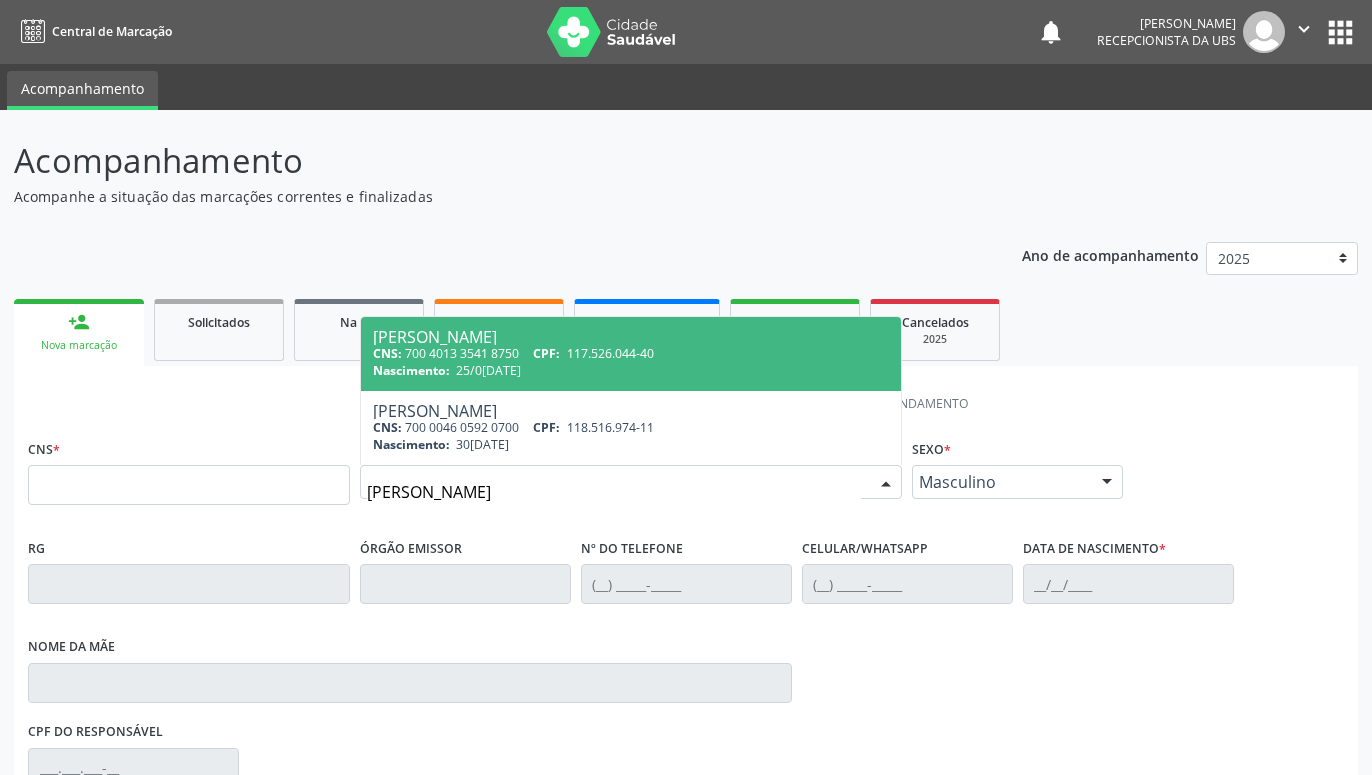click on "25/0[DATE]" at bounding box center (488, 370) 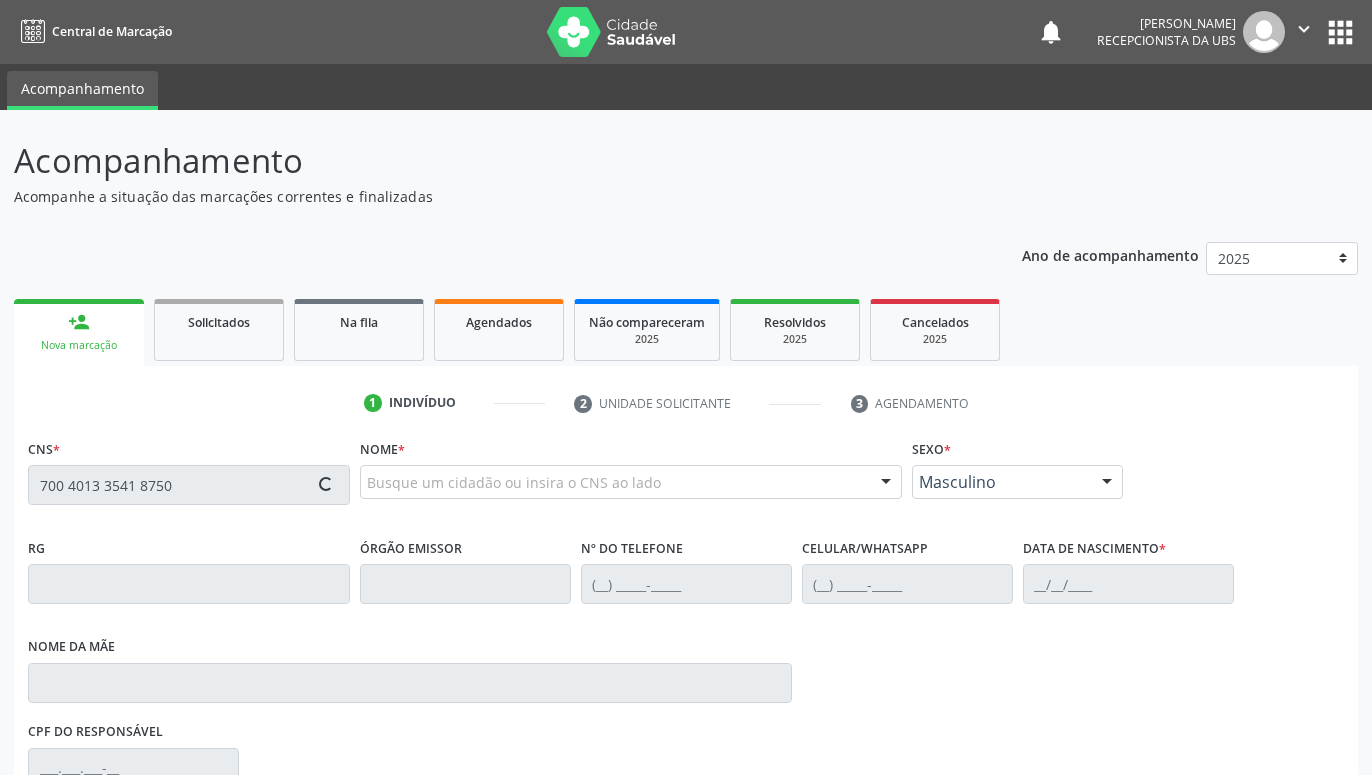type on "700 4013 3541 8750" 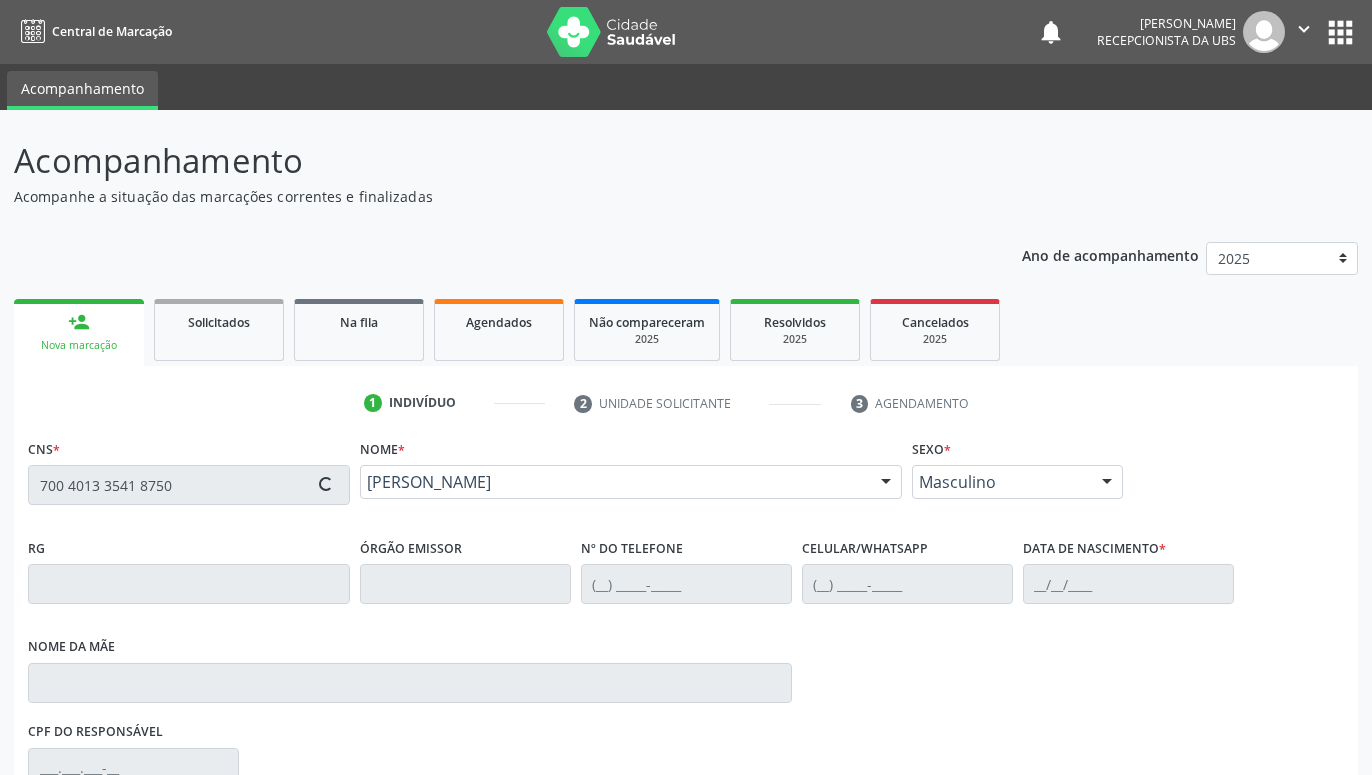 type on "[PHONE_NUMBER]" 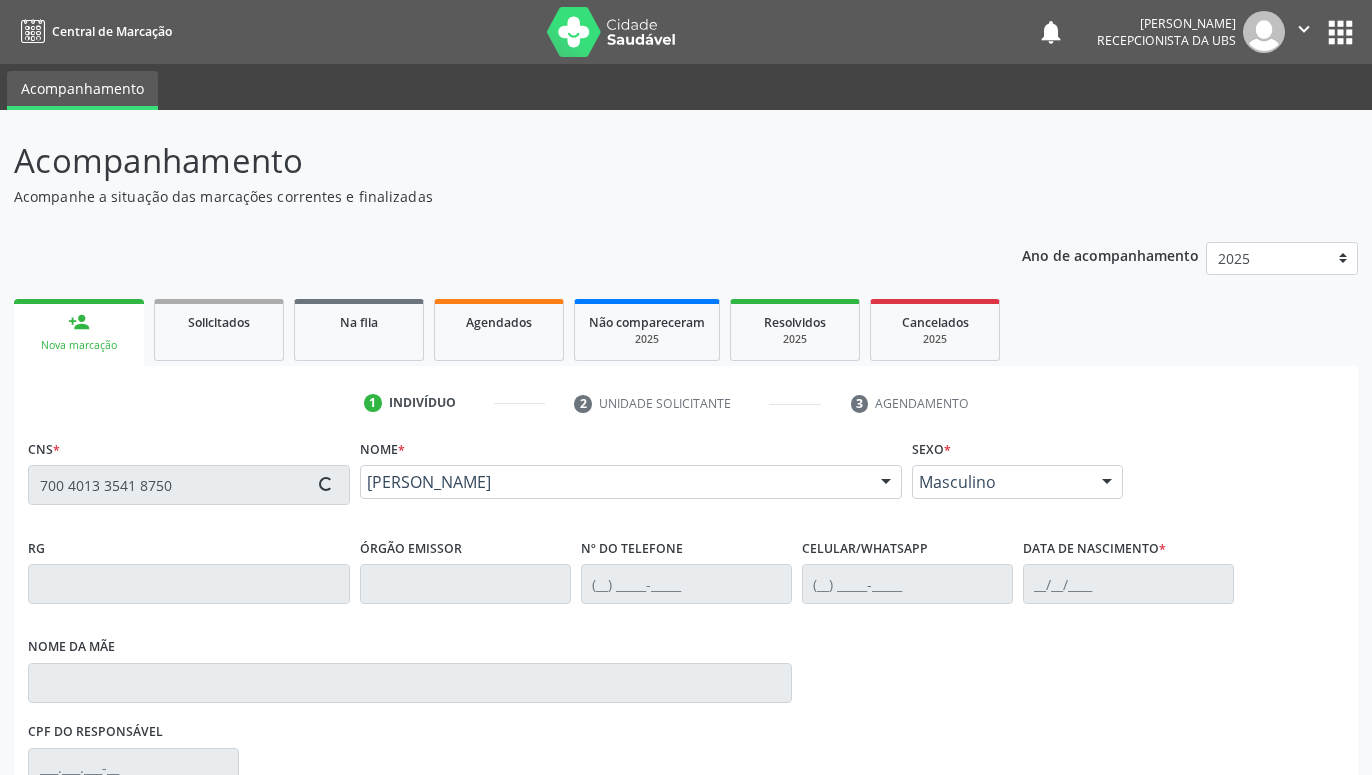 type on "[PHONE_NUMBER]" 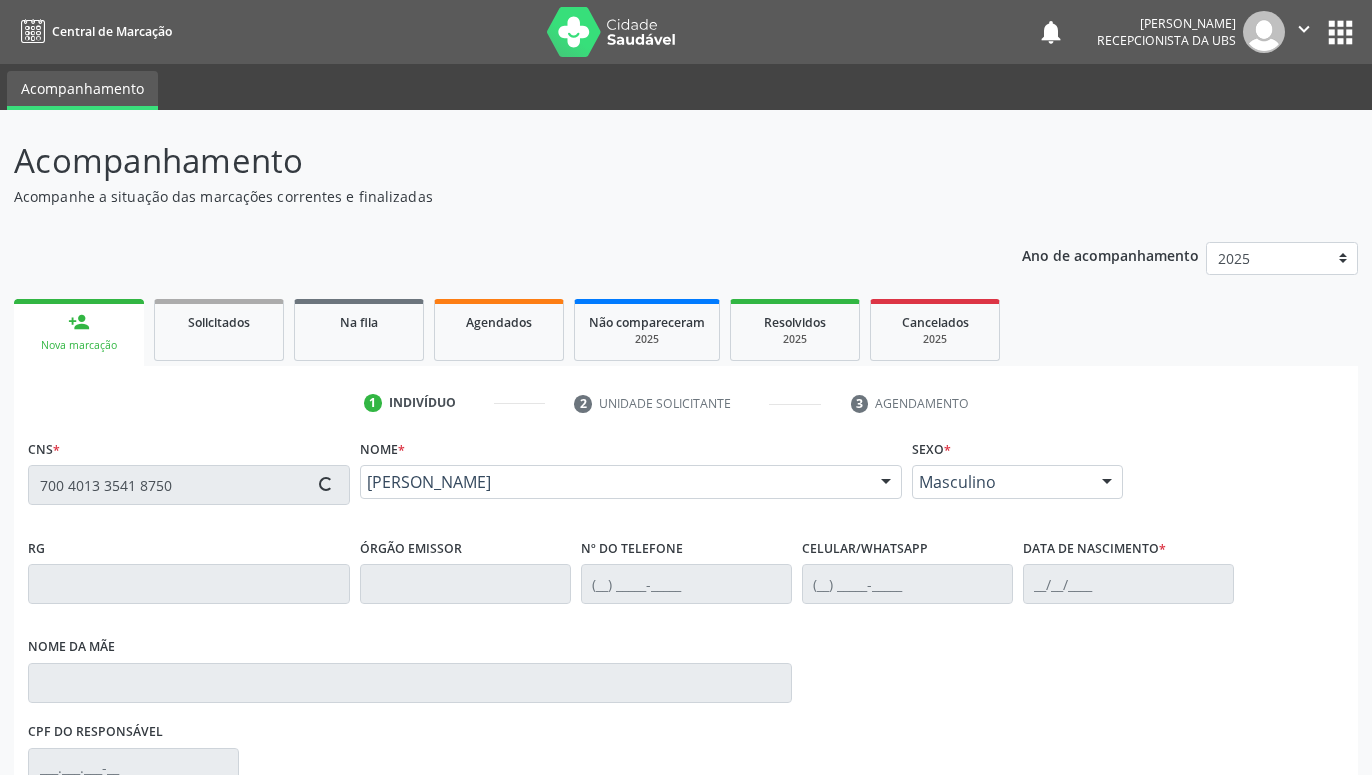 type on "[PERSON_NAME]" 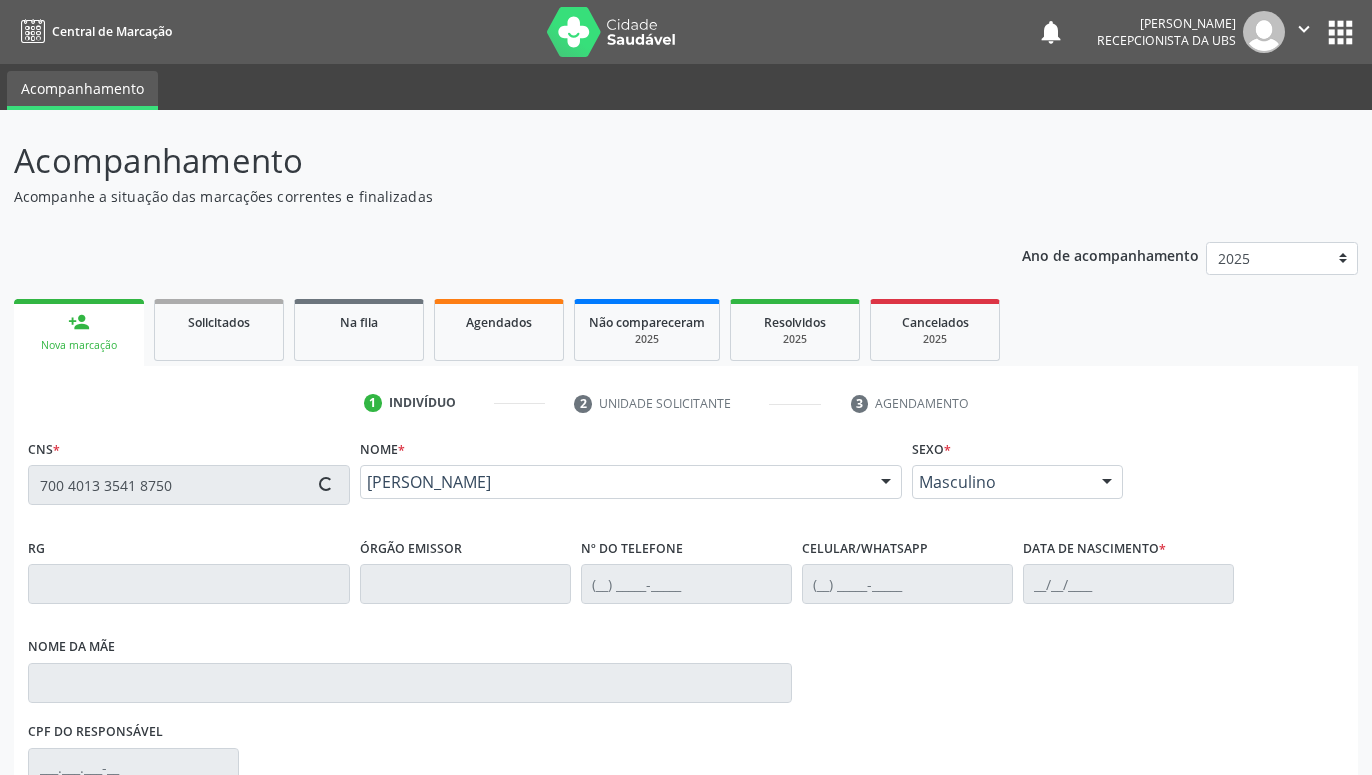 type on "366" 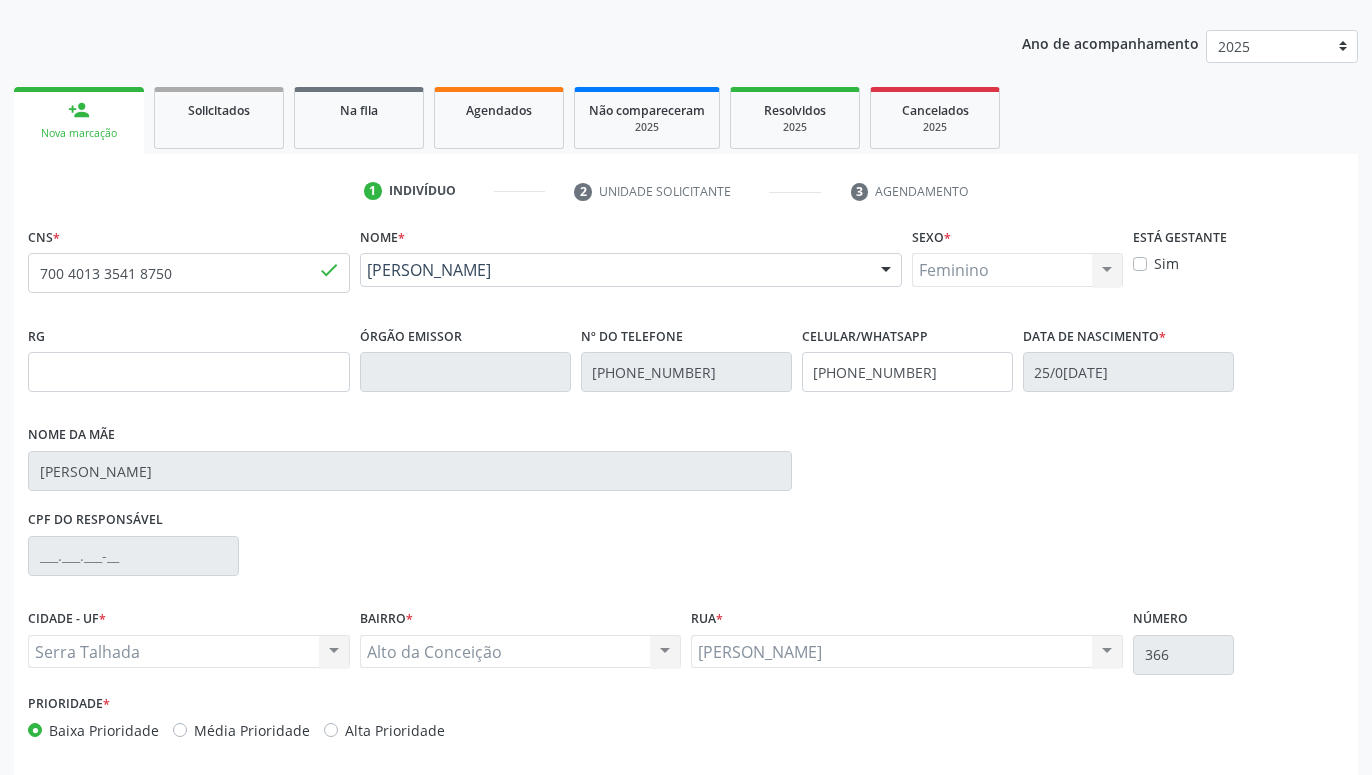scroll, scrollTop: 295, scrollLeft: 0, axis: vertical 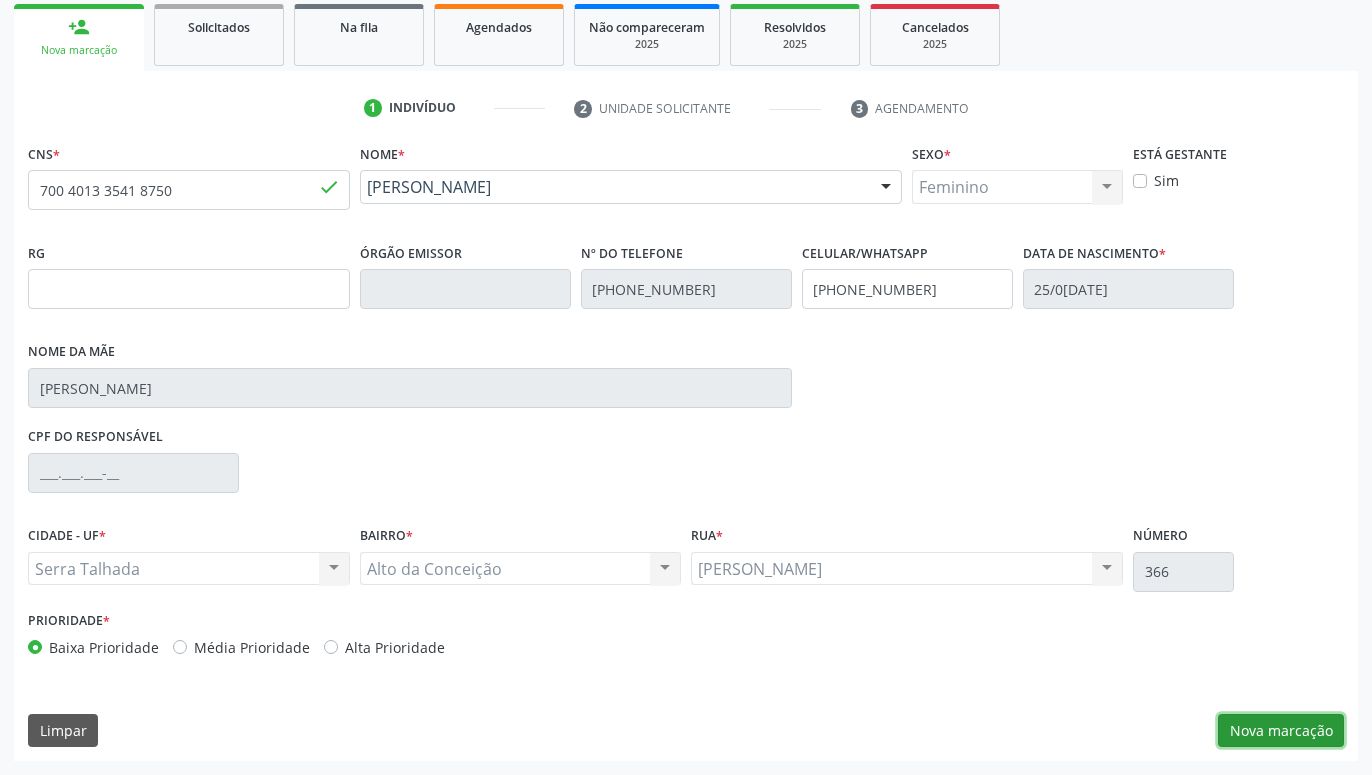 click on "Nova marcação" at bounding box center (1281, 731) 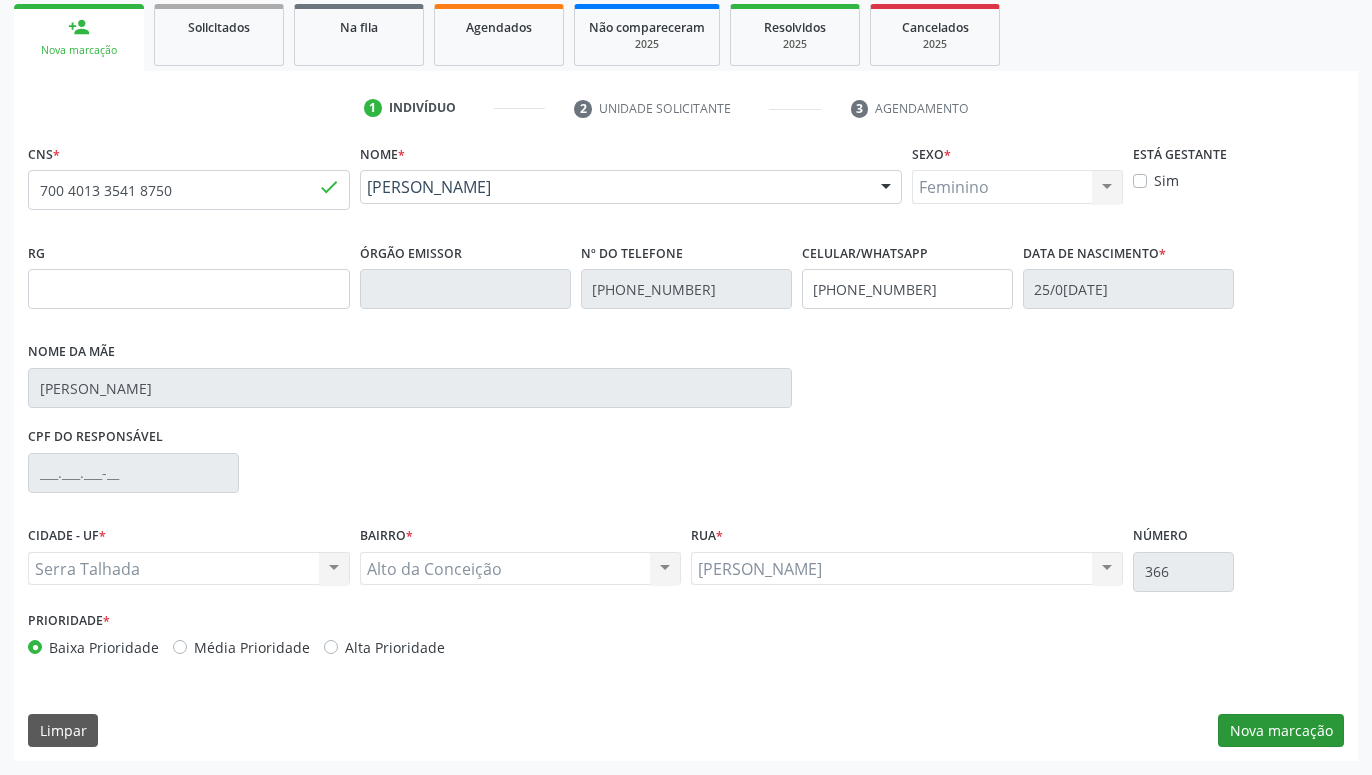 scroll, scrollTop: 131, scrollLeft: 0, axis: vertical 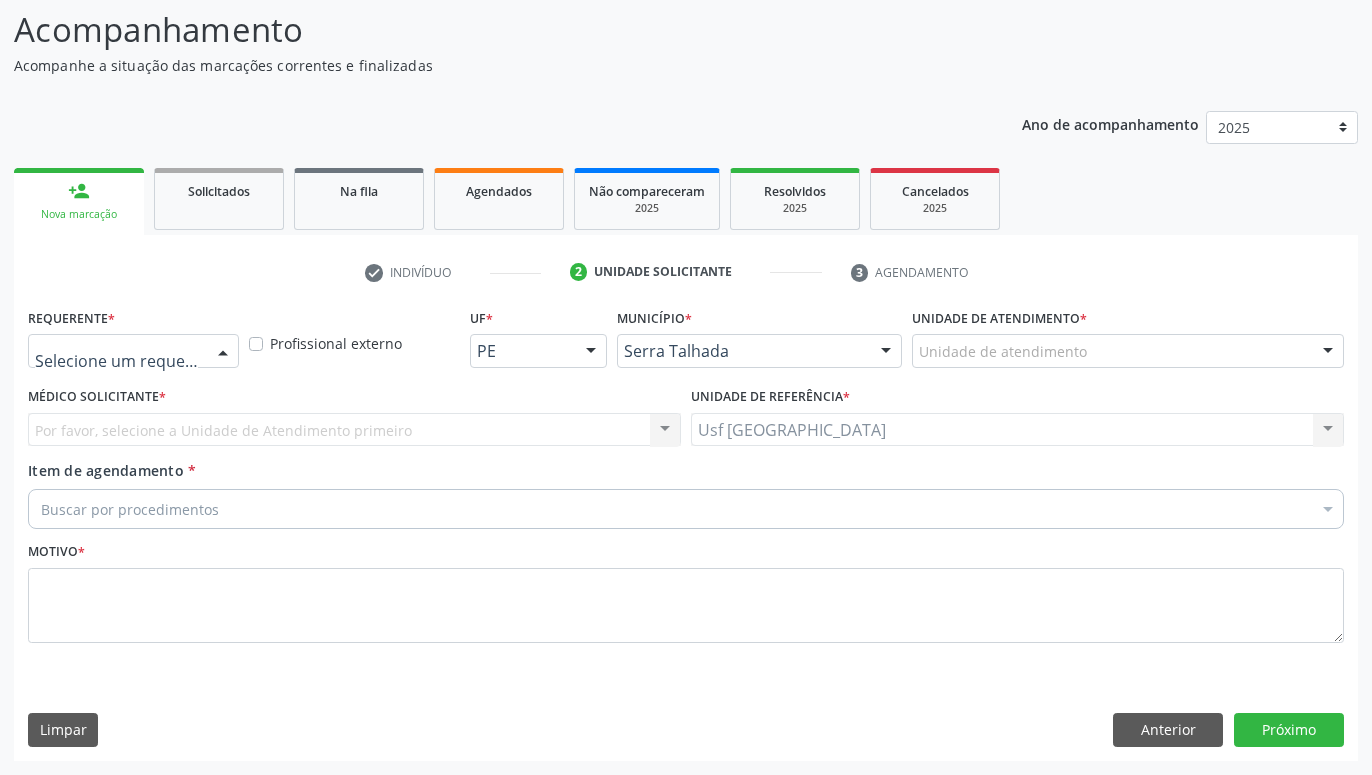 click at bounding box center (133, 351) 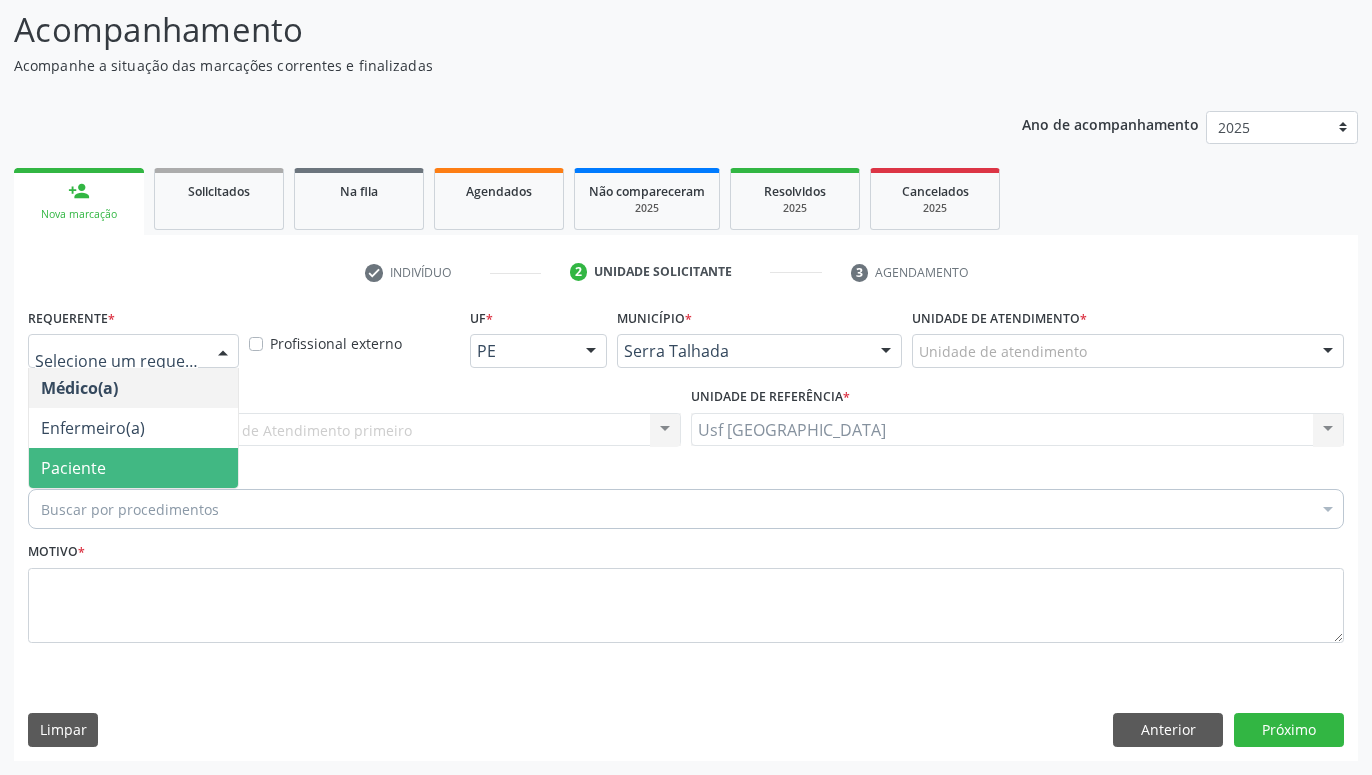click on "Paciente" at bounding box center [133, 468] 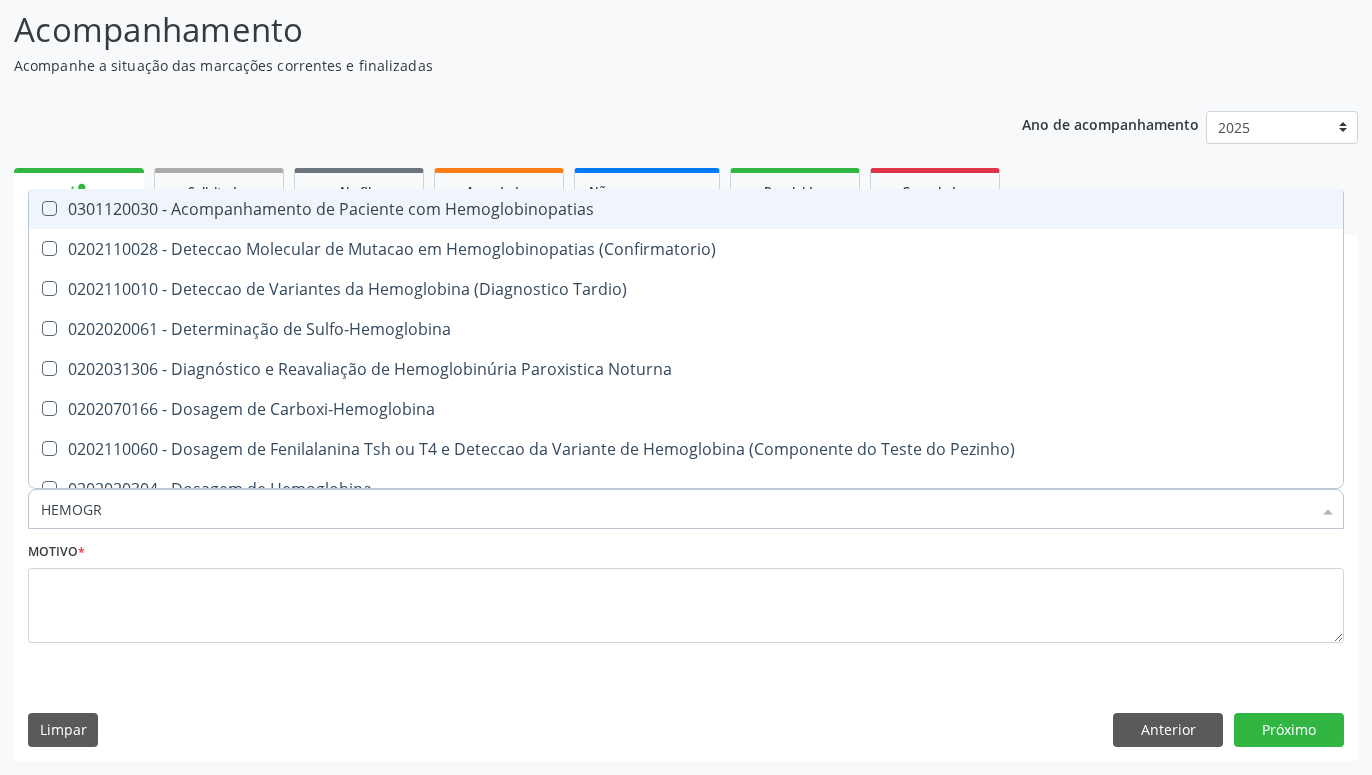 type on "HEMOGRA" 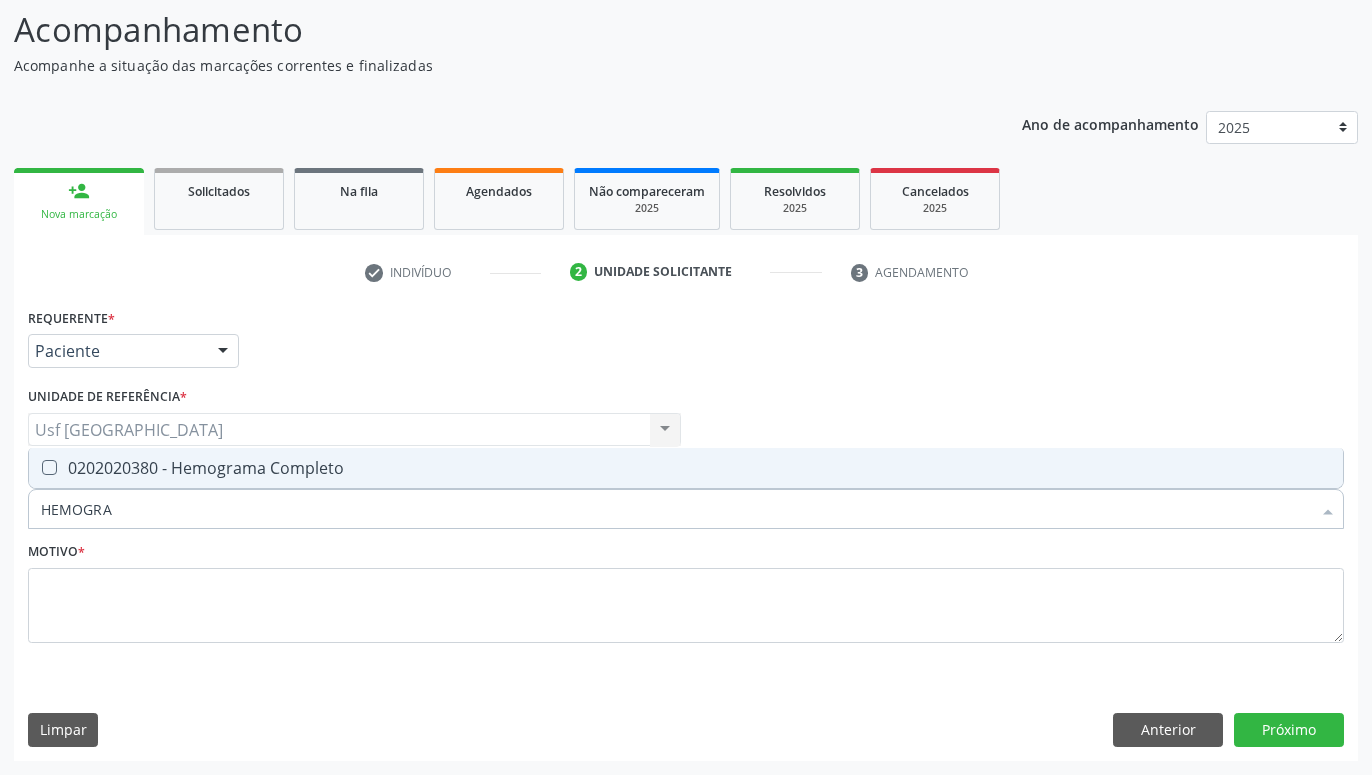 click on "0202020380 - Hemograma Completo" at bounding box center (686, 468) 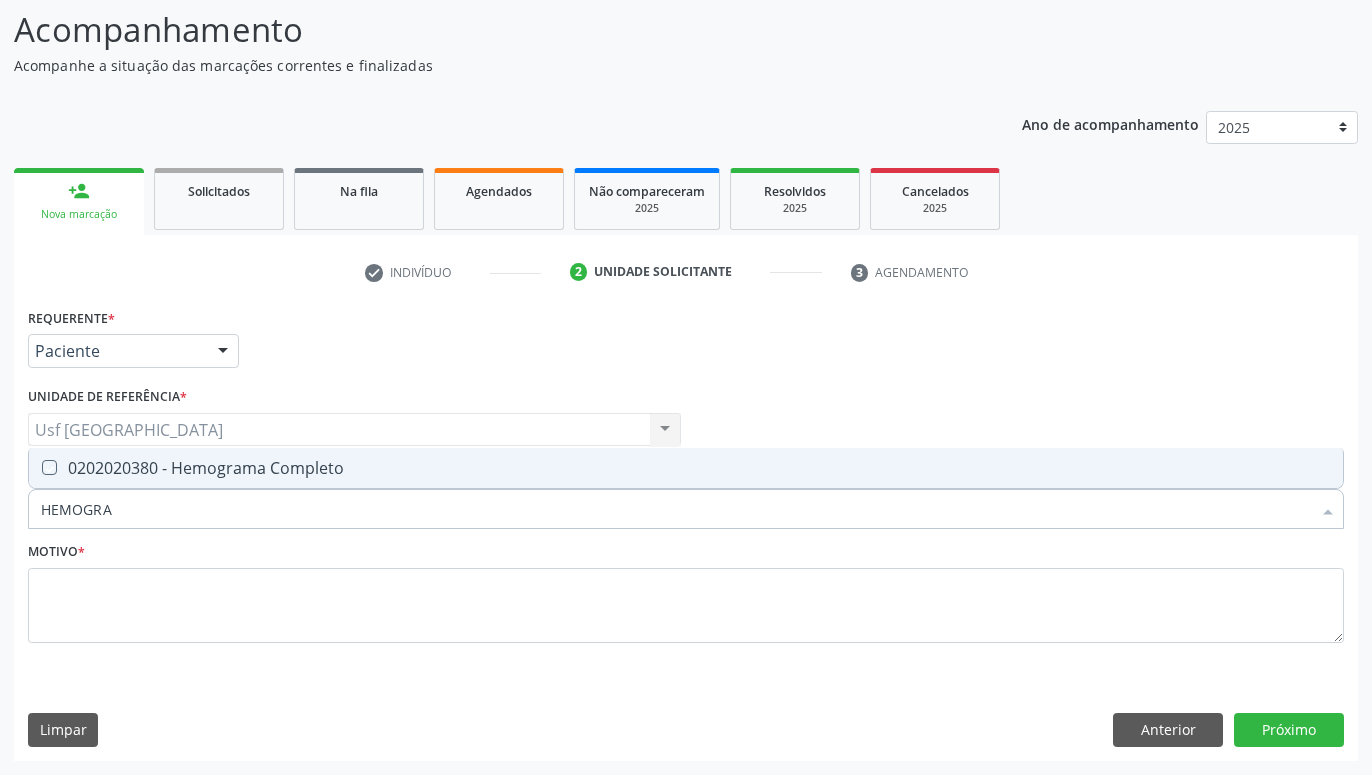 checkbox on "true" 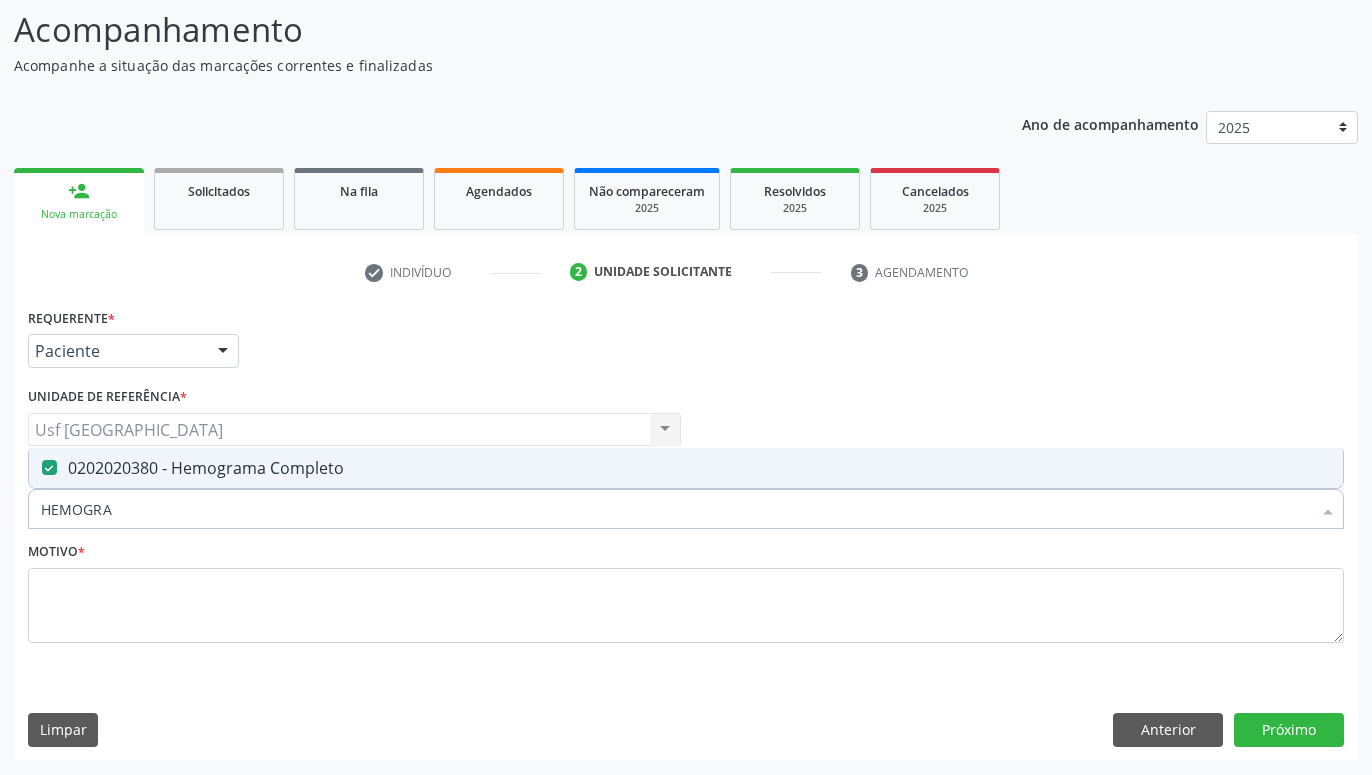 click on "HEMOGRA" at bounding box center [676, 509] 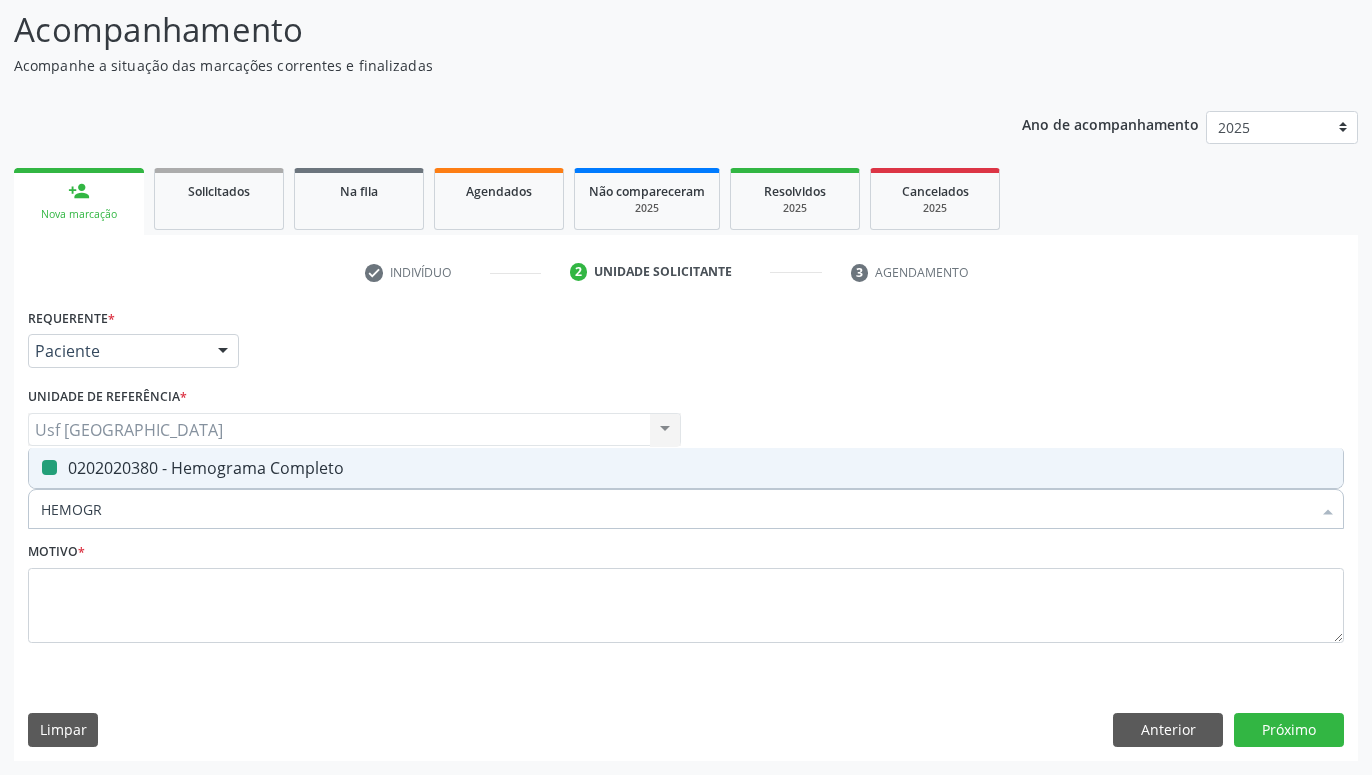 type on "HEMOG" 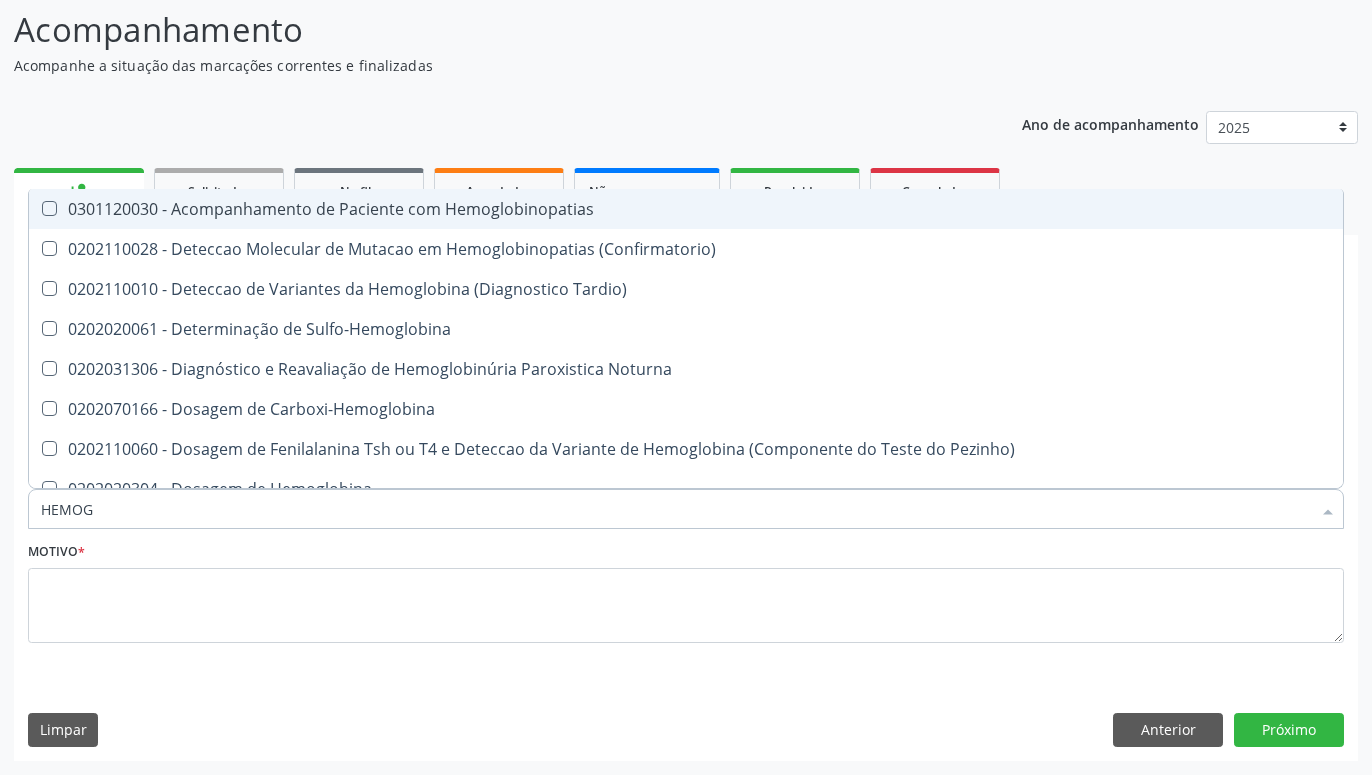 type on "HEMO" 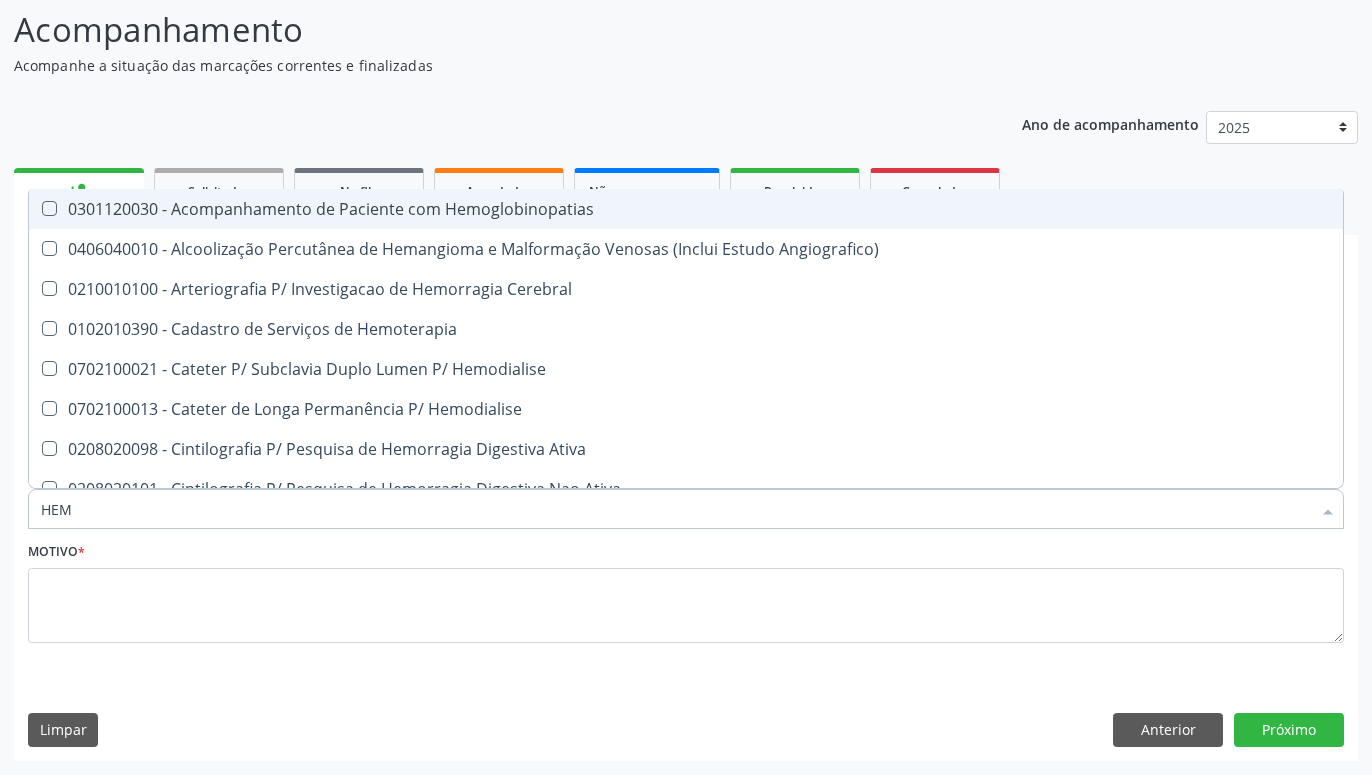 type on "HE" 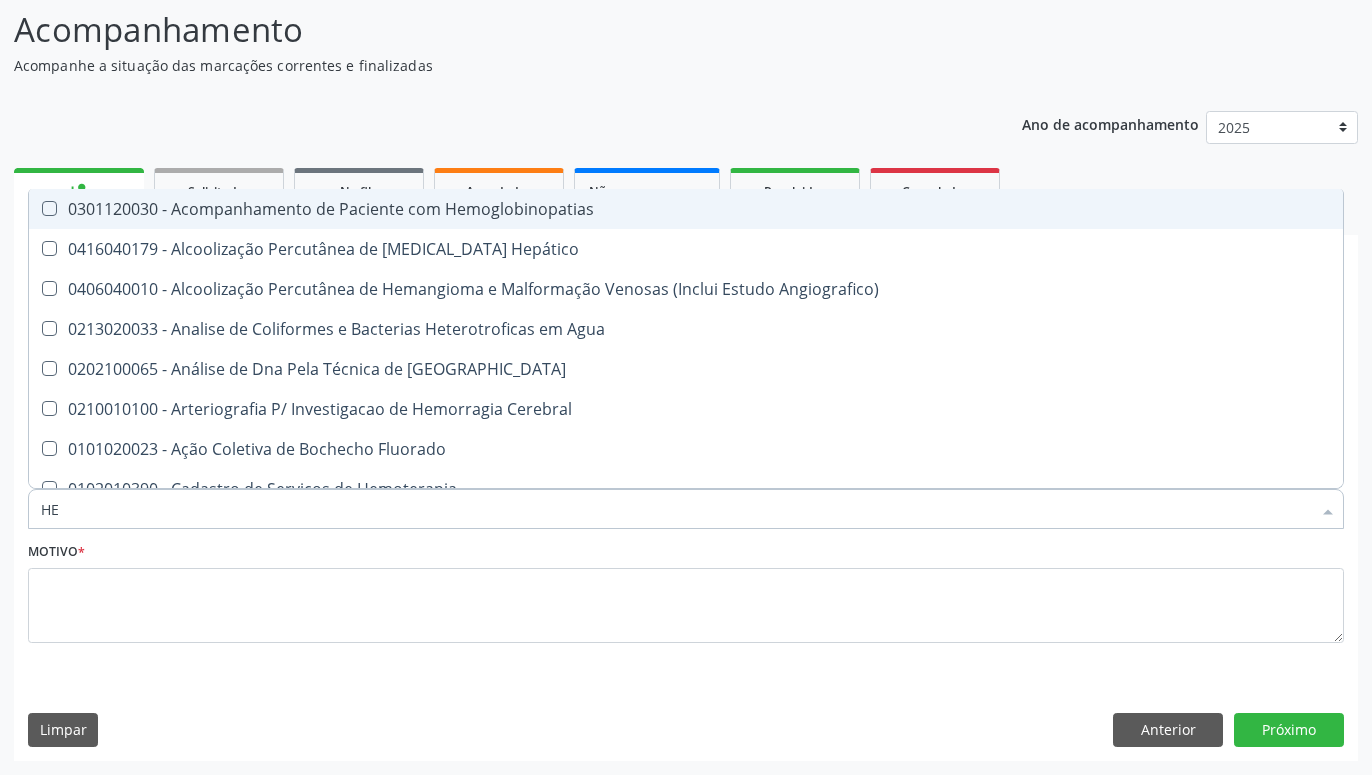 type on "H" 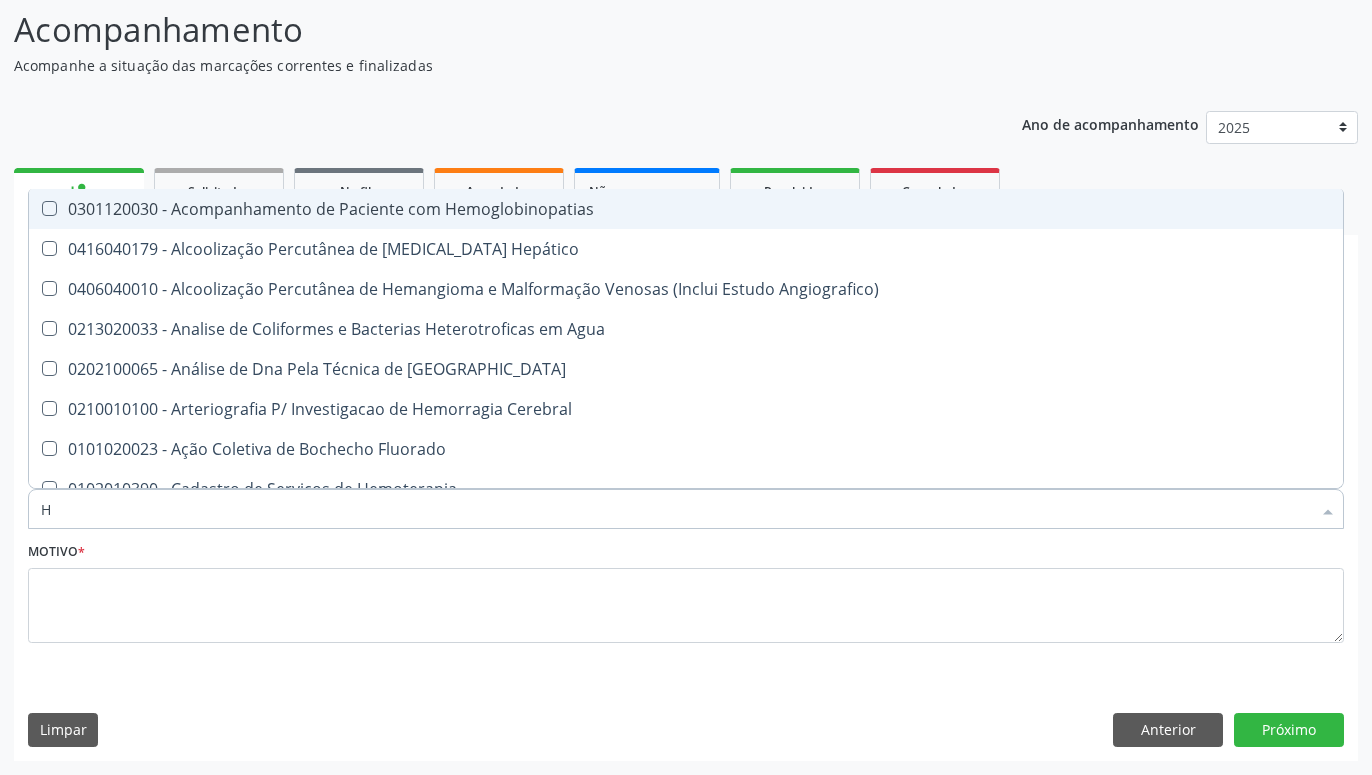 type 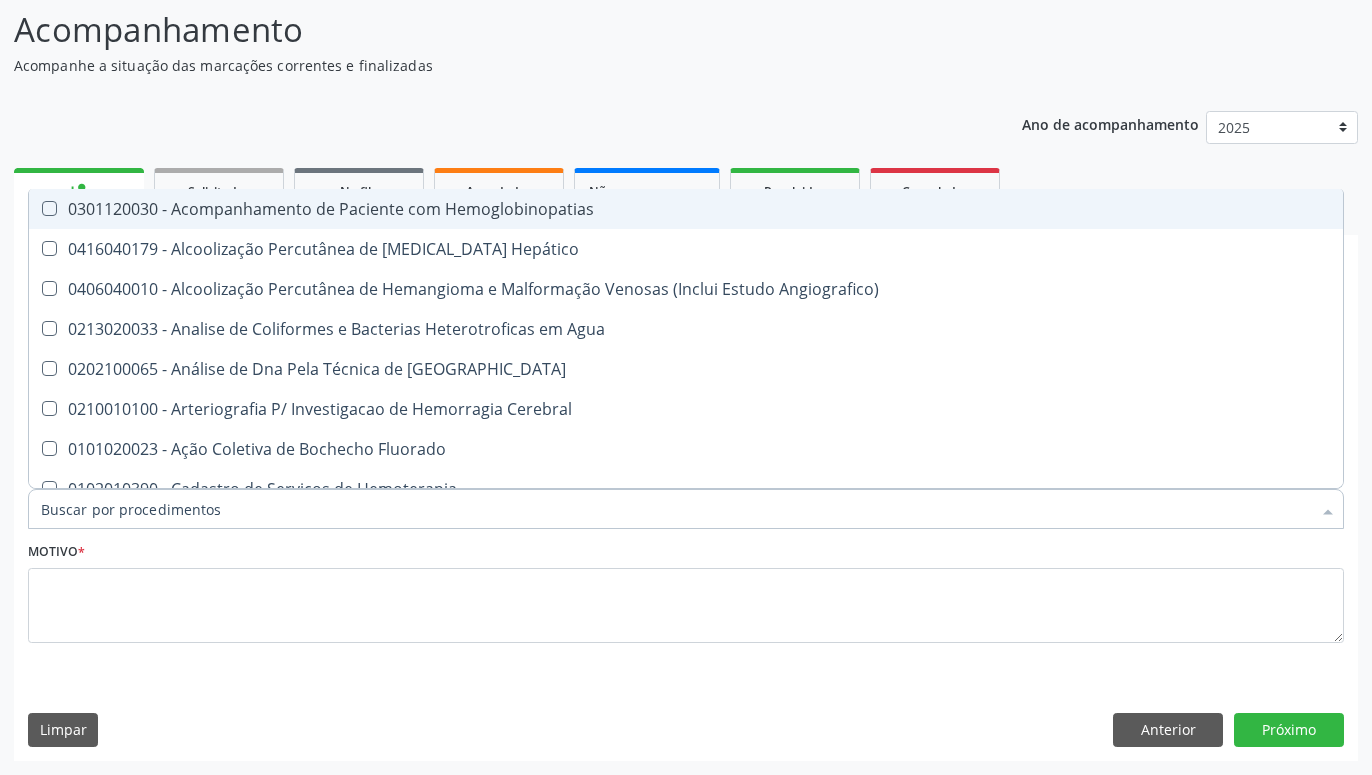 checkbox on "false" 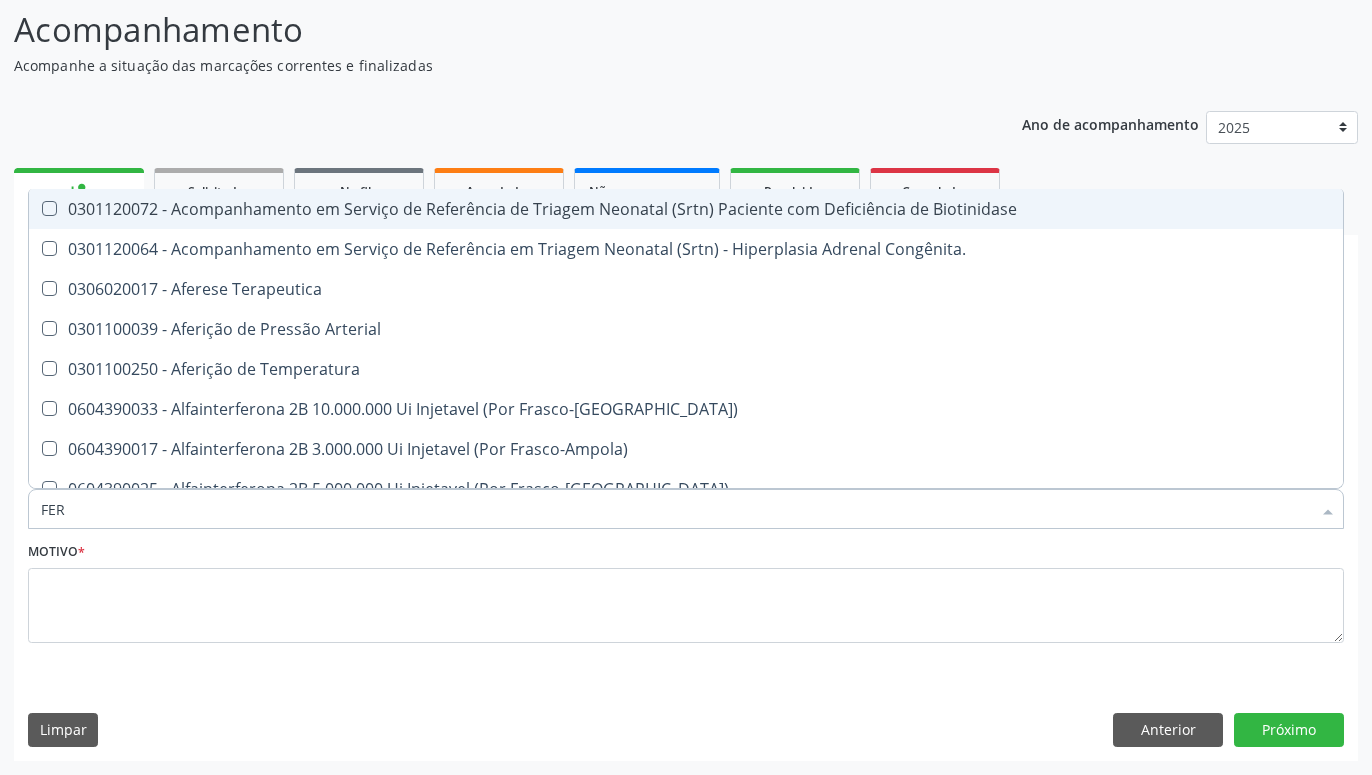 type on "FERR" 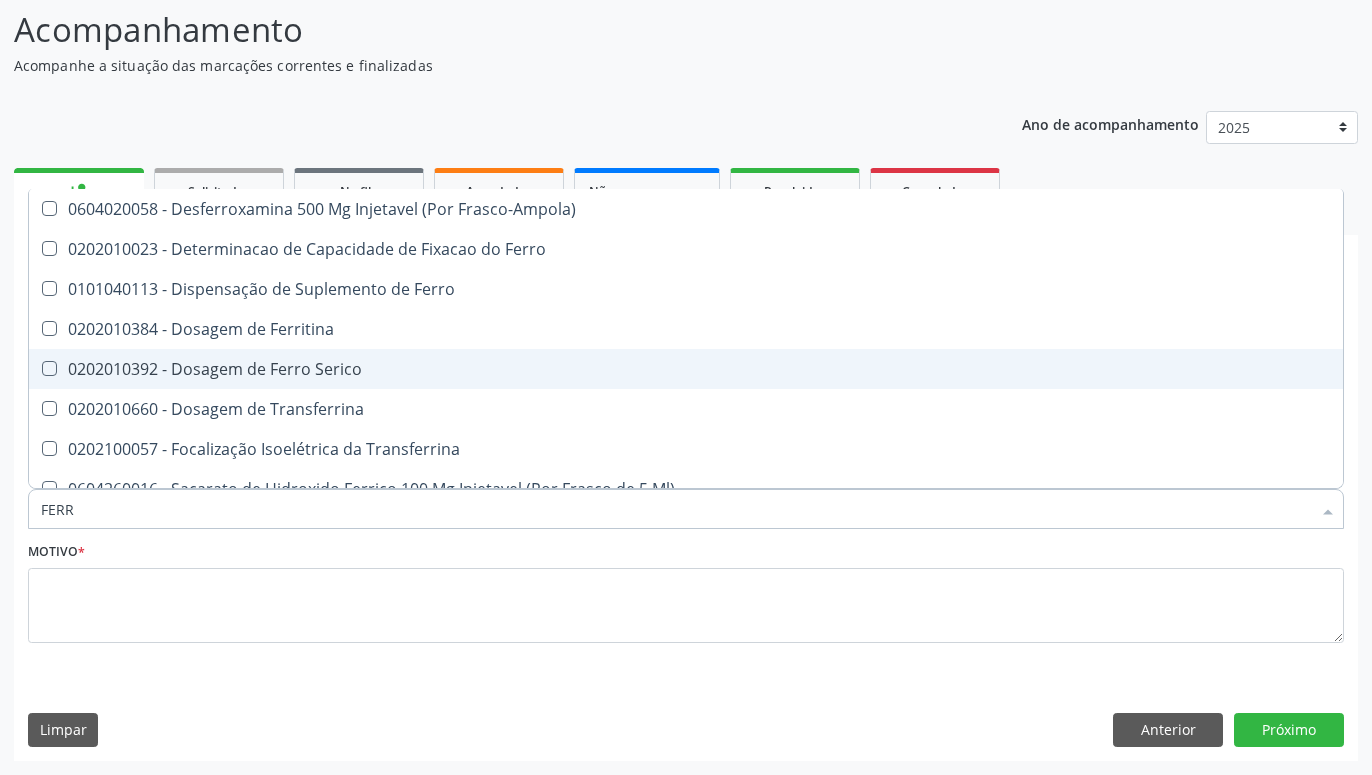 click on "0202010392 - Dosagem de Ferro Serico" at bounding box center [686, 369] 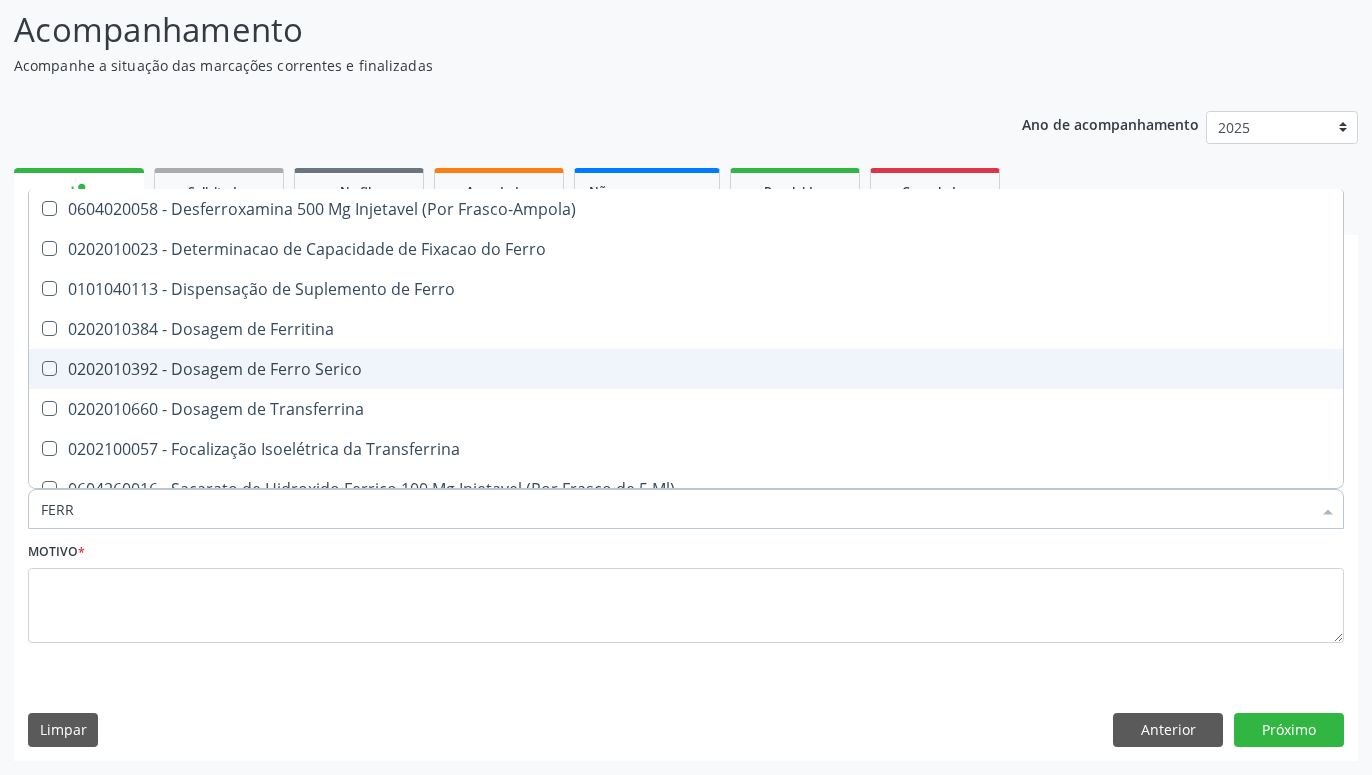 checkbox on "true" 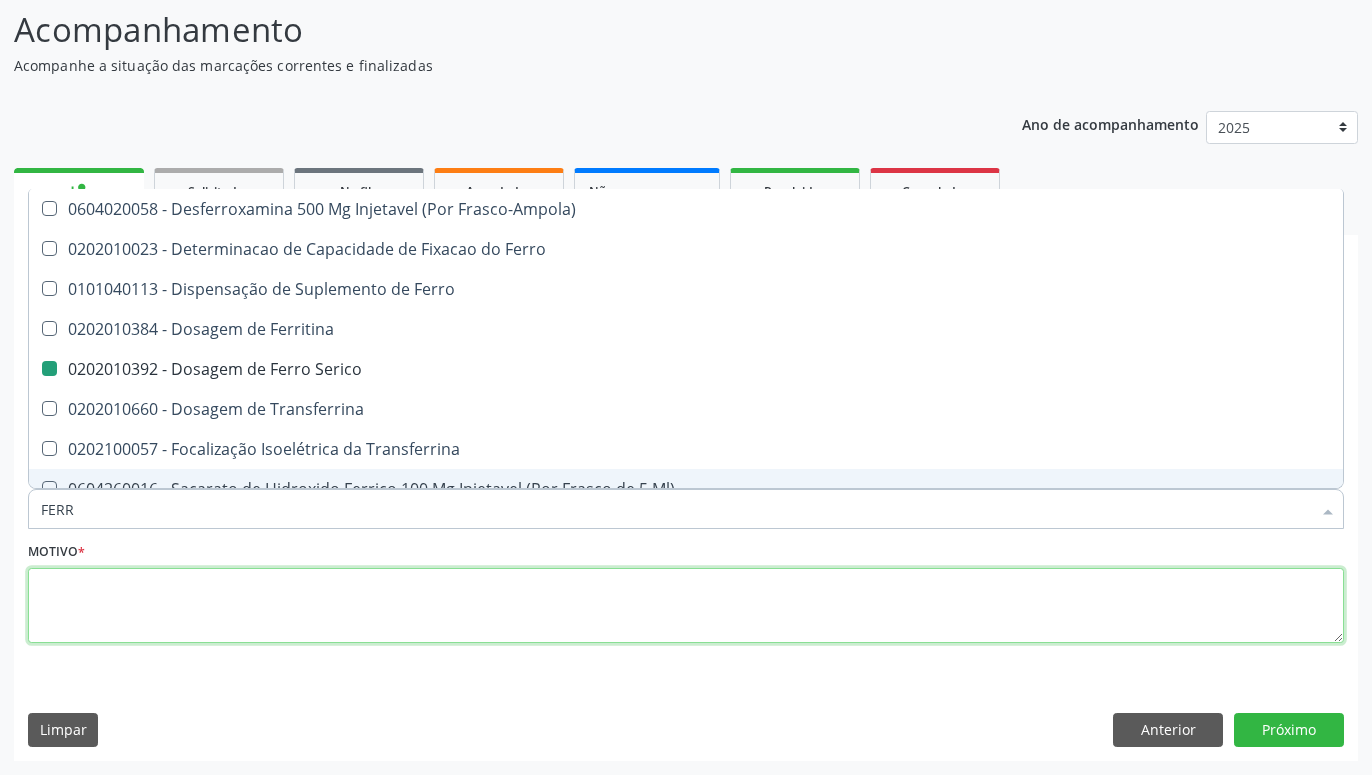 click at bounding box center (686, 606) 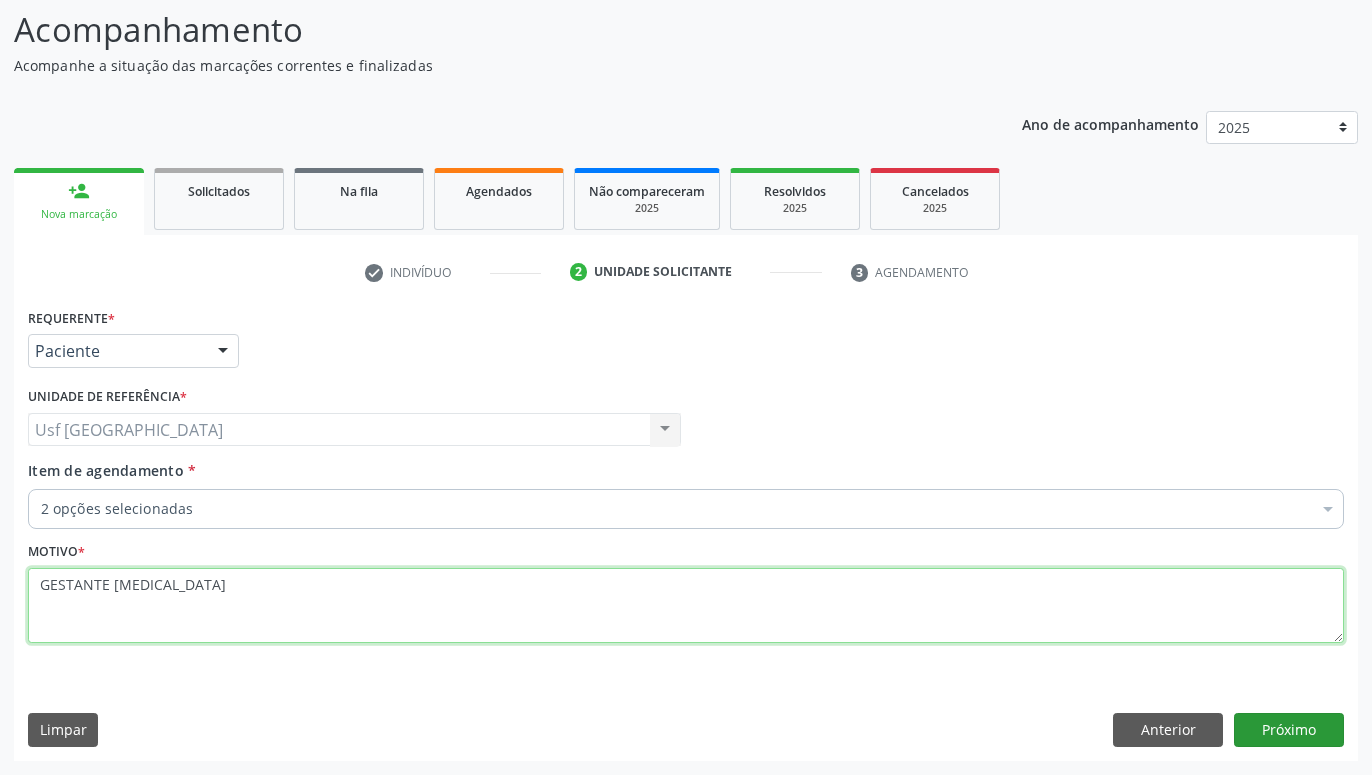 type on "GESTANTE [MEDICAL_DATA]" 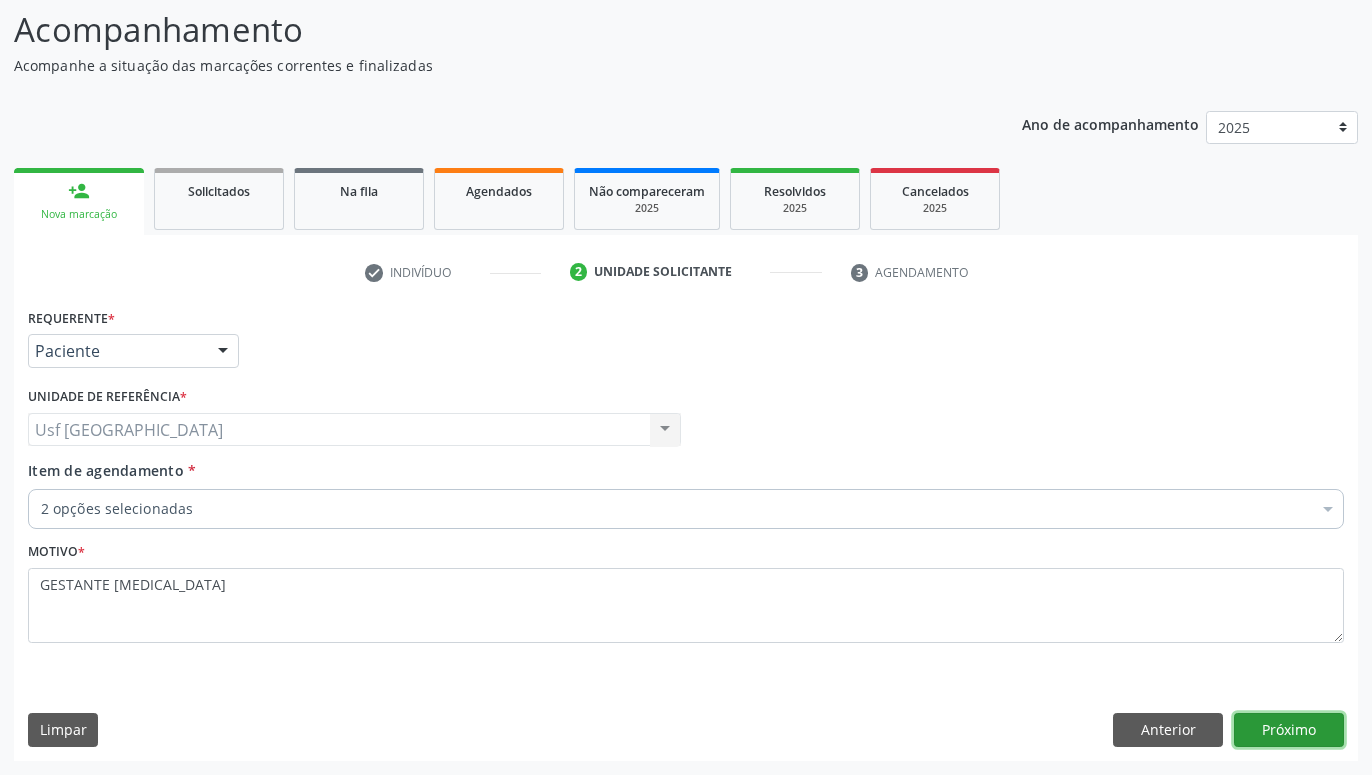 drag, startPoint x: 1281, startPoint y: 741, endPoint x: 1238, endPoint y: 730, distance: 44.38468 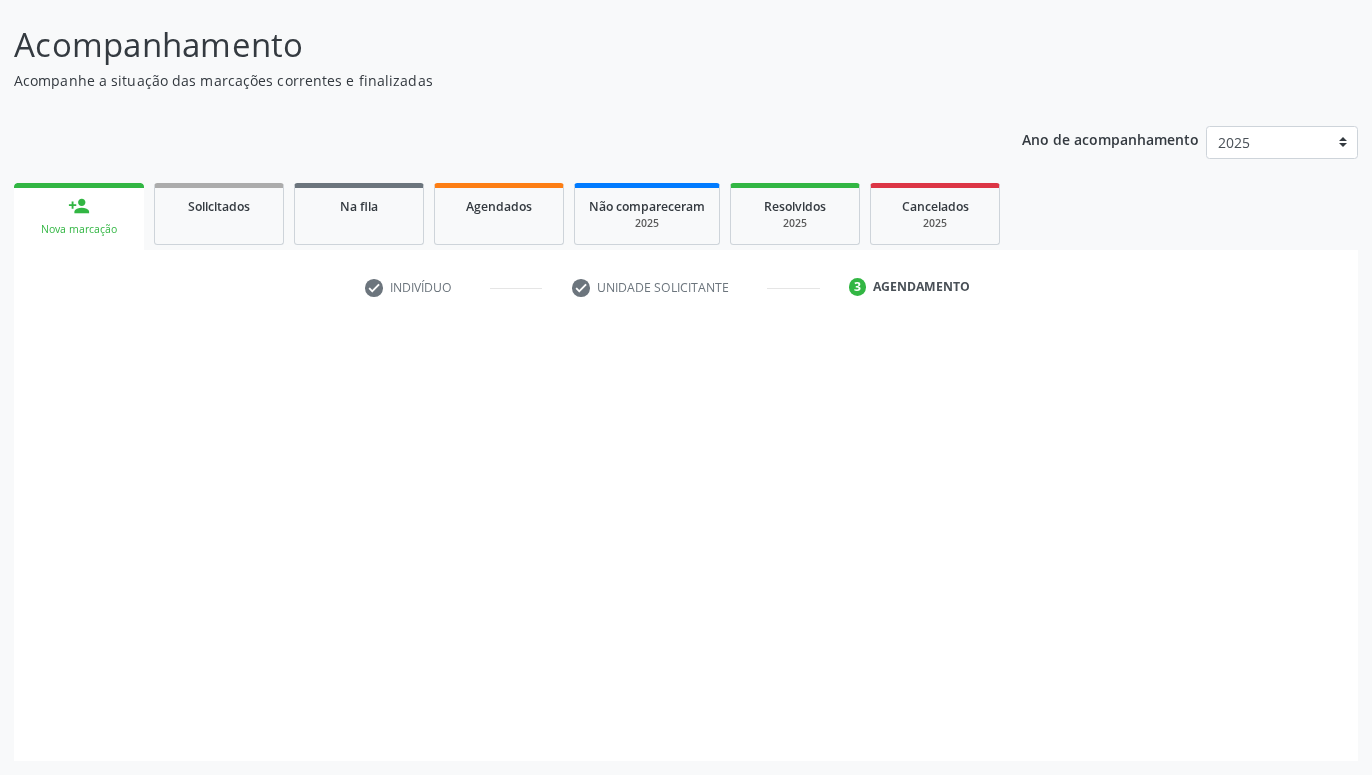 scroll, scrollTop: 116, scrollLeft: 0, axis: vertical 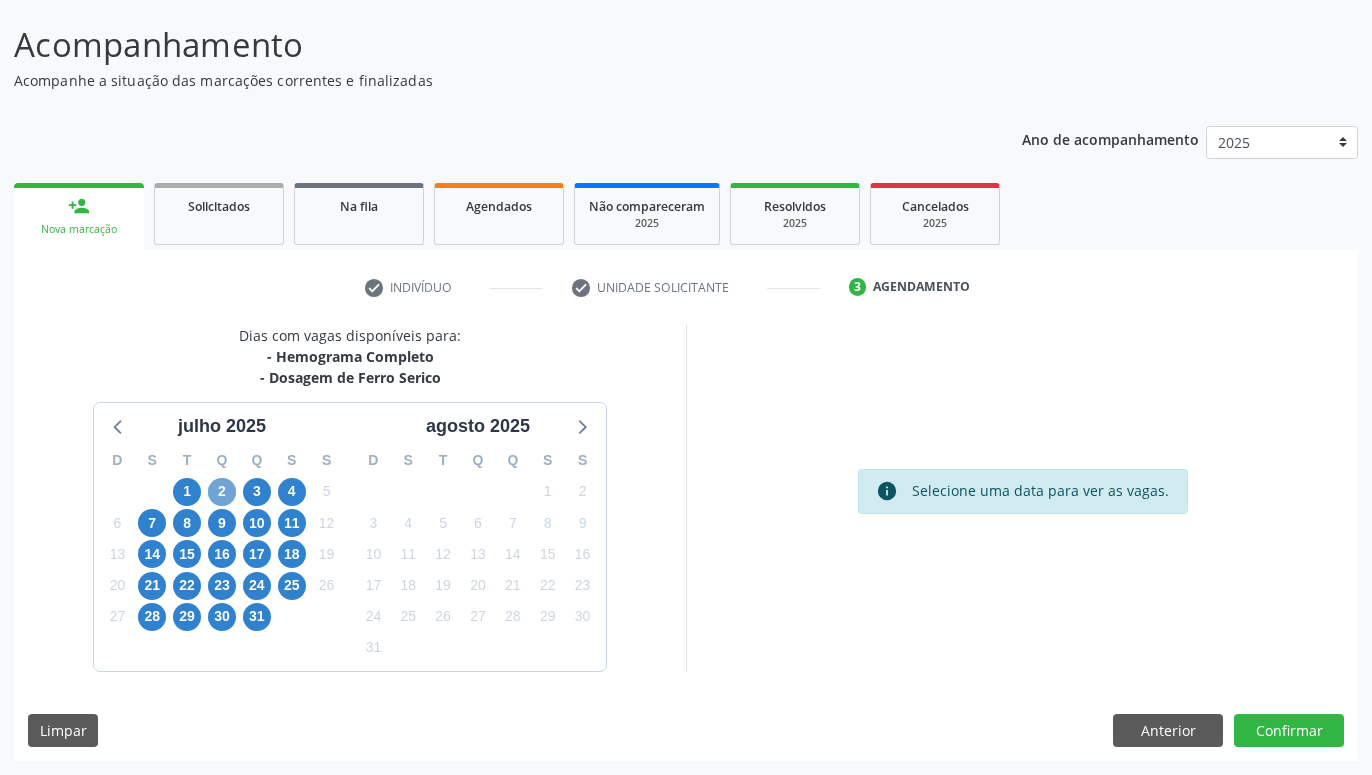 click on "2" at bounding box center [222, 492] 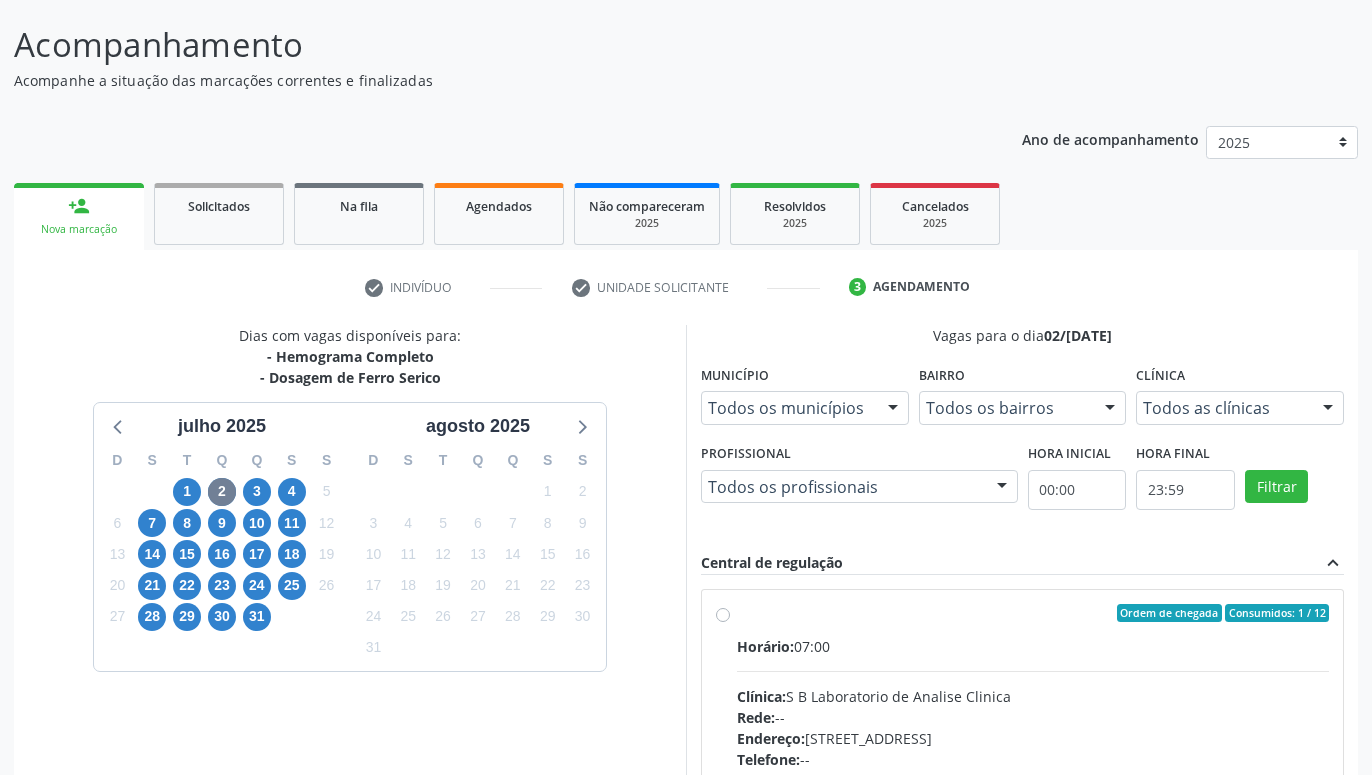 click on "Ordem de chegada
Consumidos: 1 / 12
Horário:   07:00
Clínica:  S B Laboratorio de Analise Clinica
Rede:
--
Endereço:   [STREET_ADDRESS]
Telefone:   --
Profissional:
--
Informações adicionais sobre o atendimento
Idade de atendimento:
Sem restrição
Gênero(s) atendido(s):
Sem restrição
Informações adicionais:
--" at bounding box center [1033, 757] 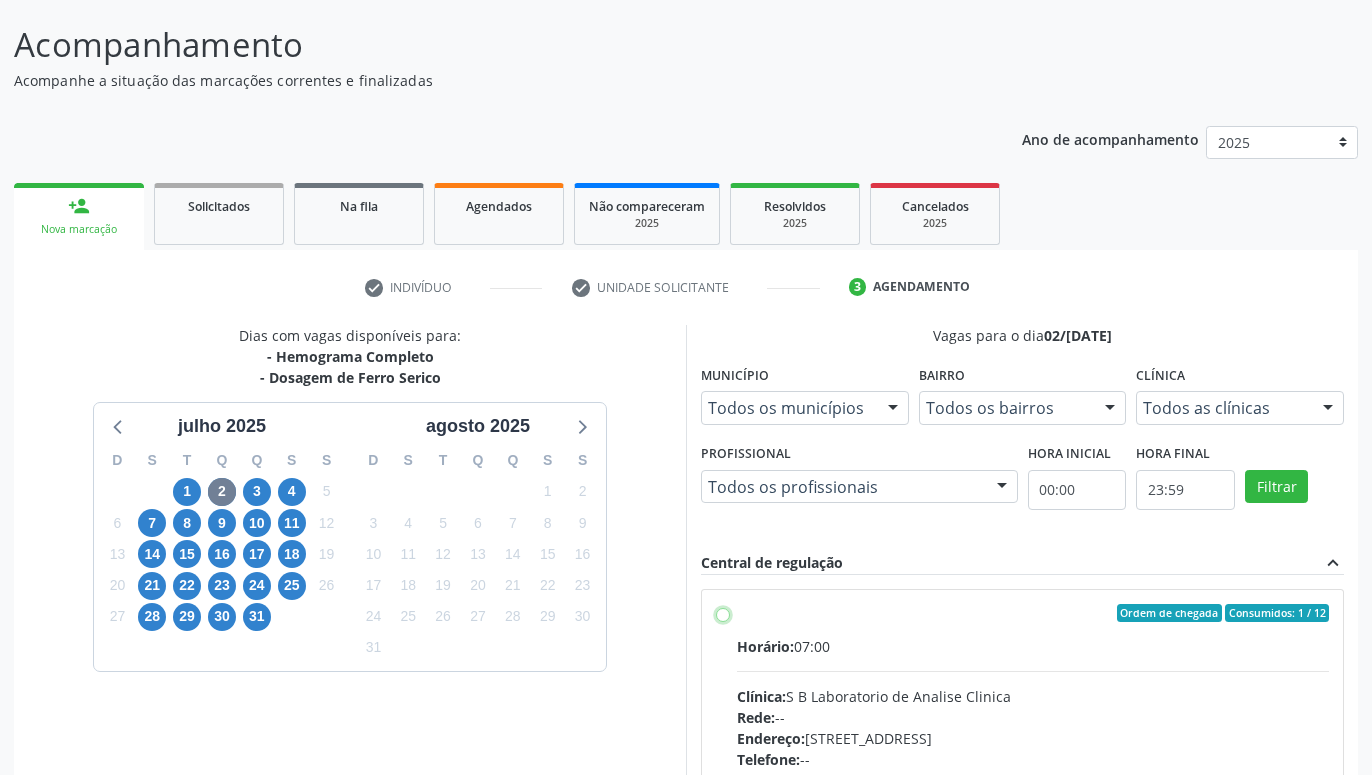 radio on "true" 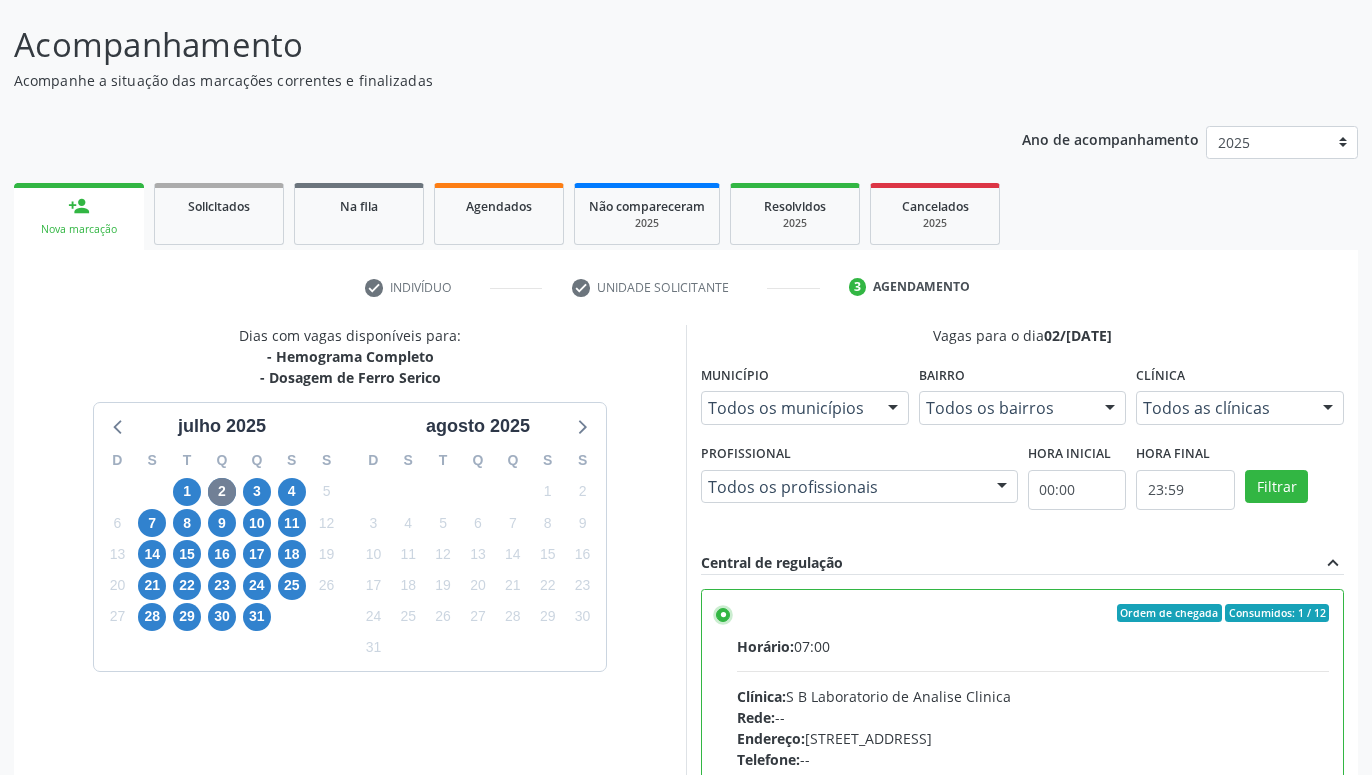 scroll, scrollTop: 420, scrollLeft: 0, axis: vertical 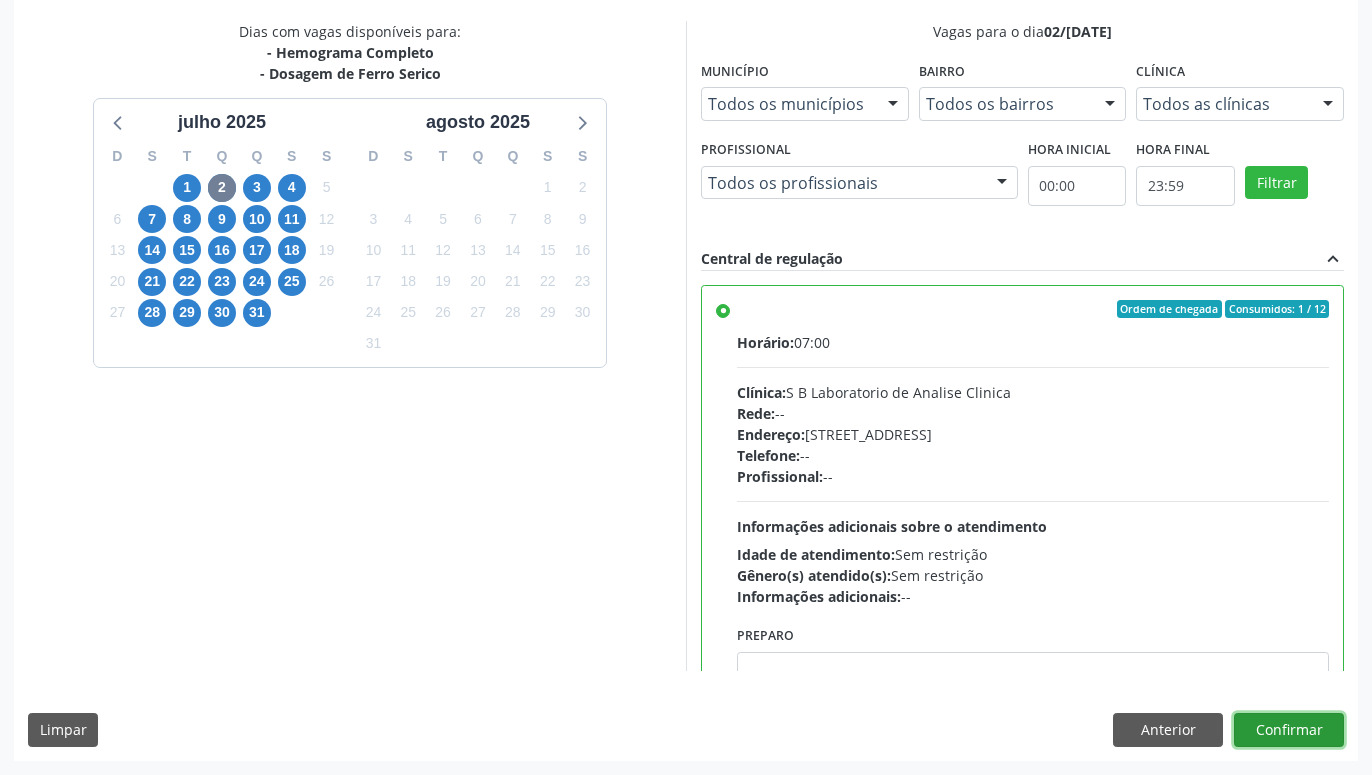 click on "Confirmar" at bounding box center (1289, 730) 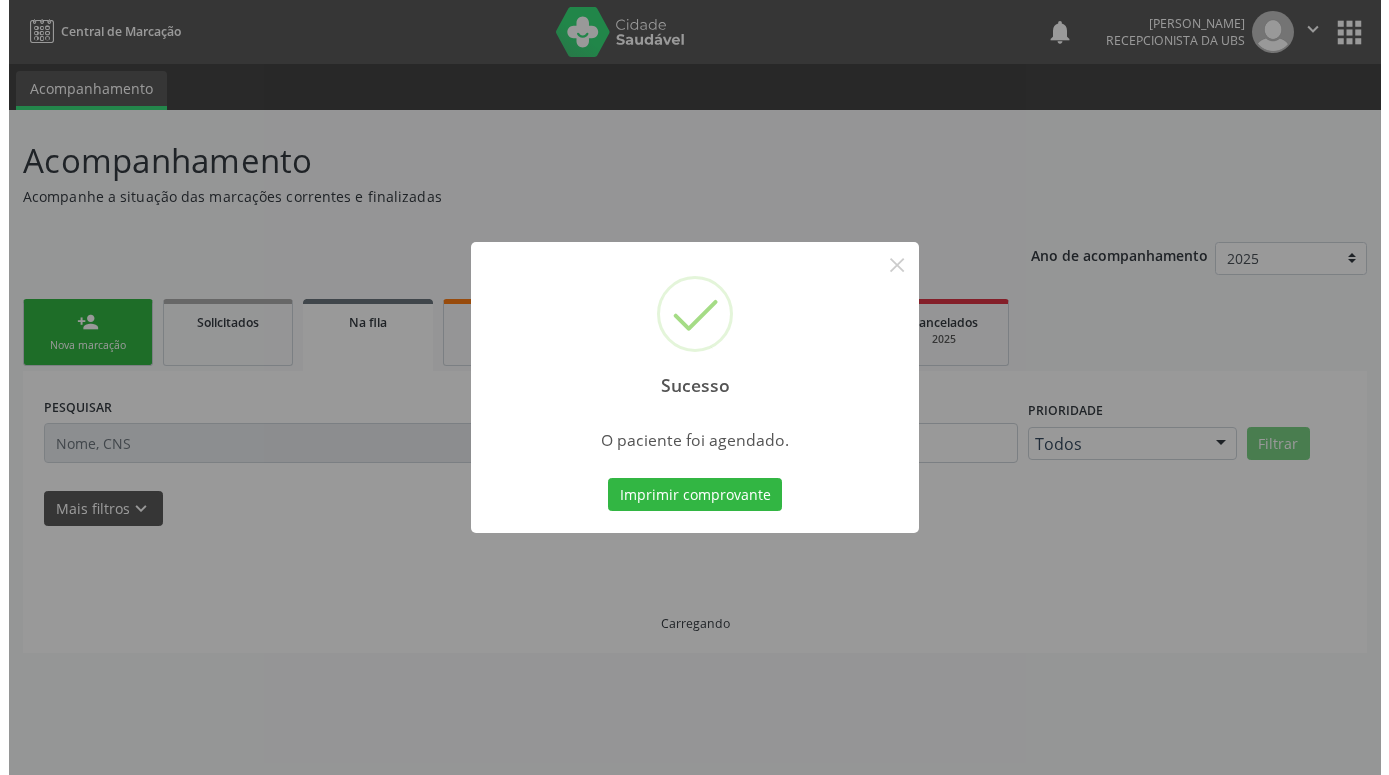 scroll, scrollTop: 0, scrollLeft: 0, axis: both 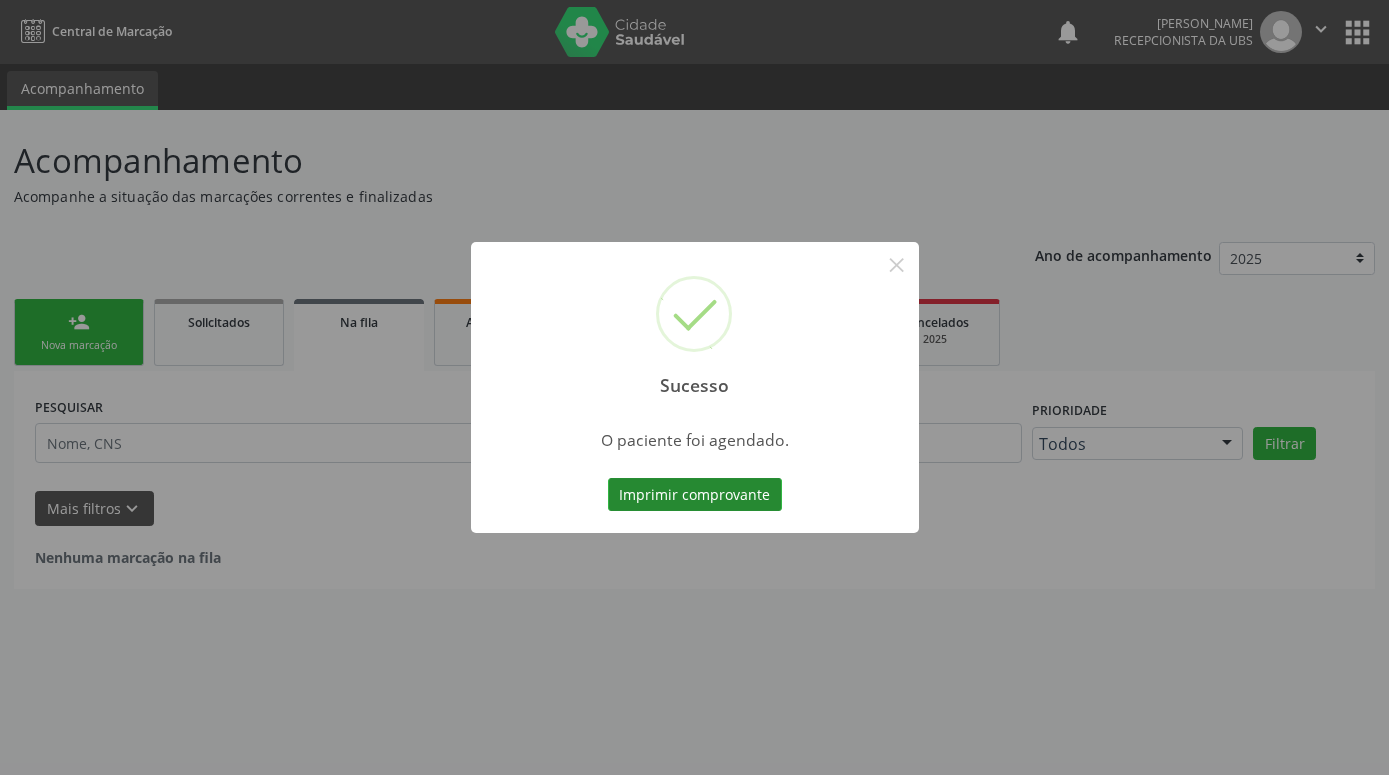 click on "Imprimir comprovante" at bounding box center [695, 495] 